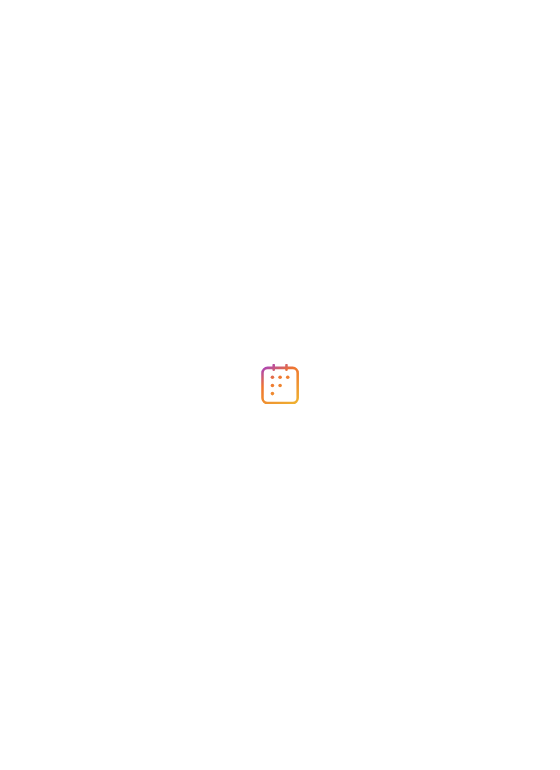 scroll, scrollTop: 0, scrollLeft: 0, axis: both 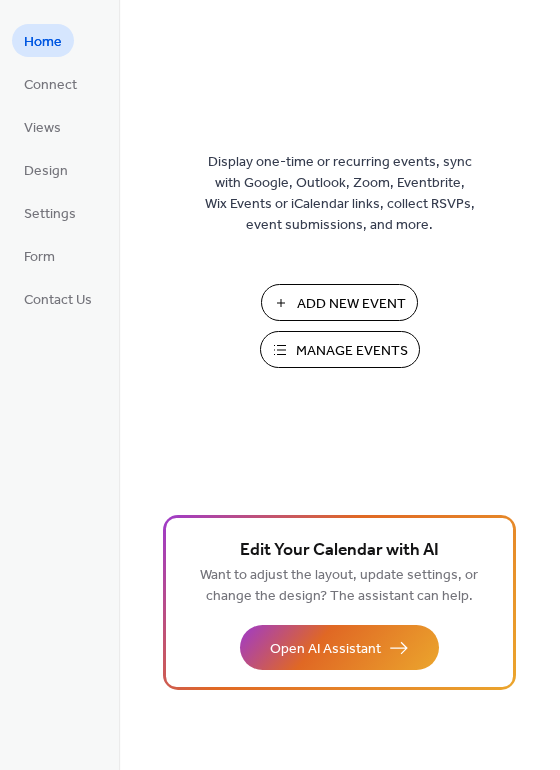 click on "Manage Events" at bounding box center (352, 351) 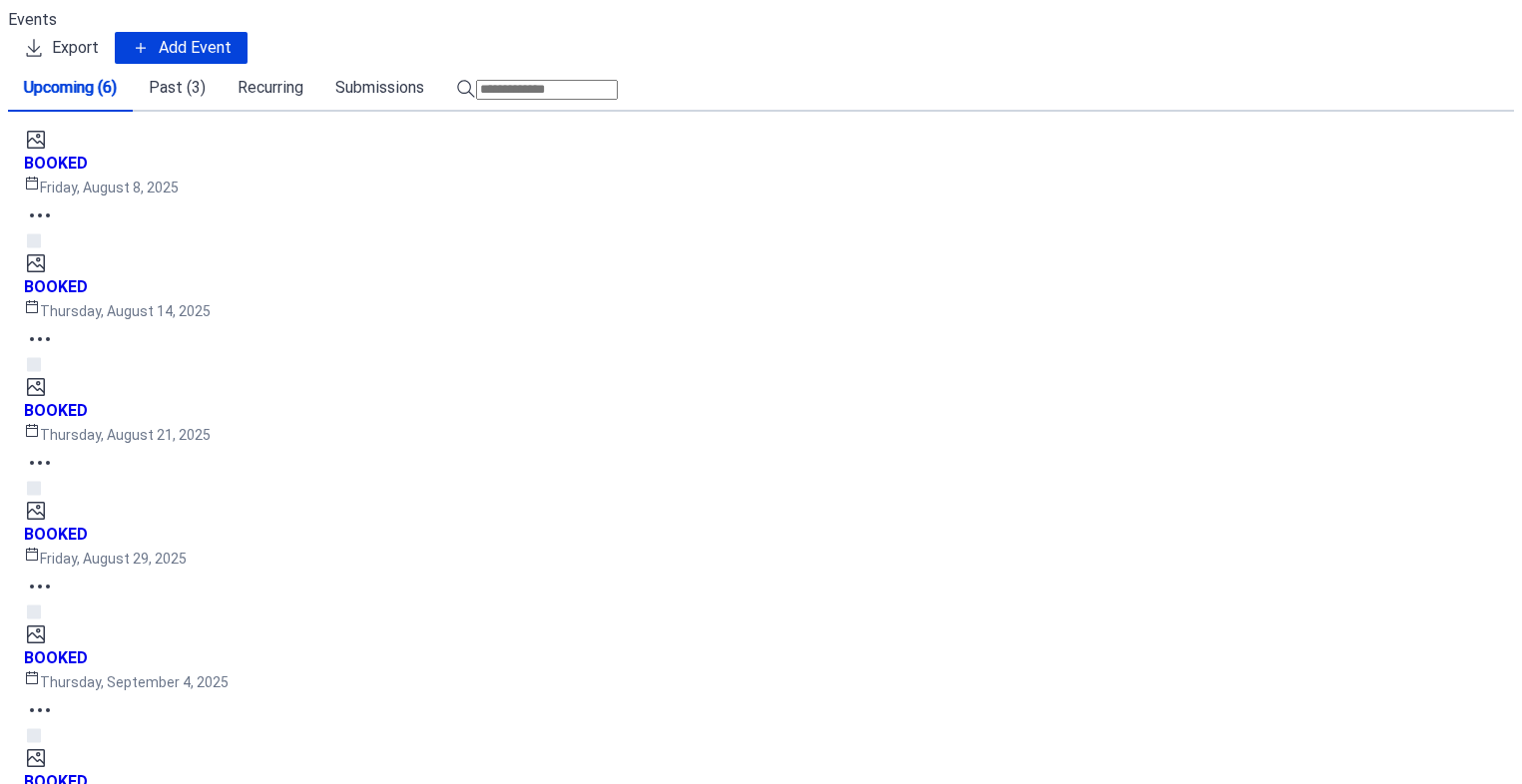 scroll, scrollTop: 0, scrollLeft: 0, axis: both 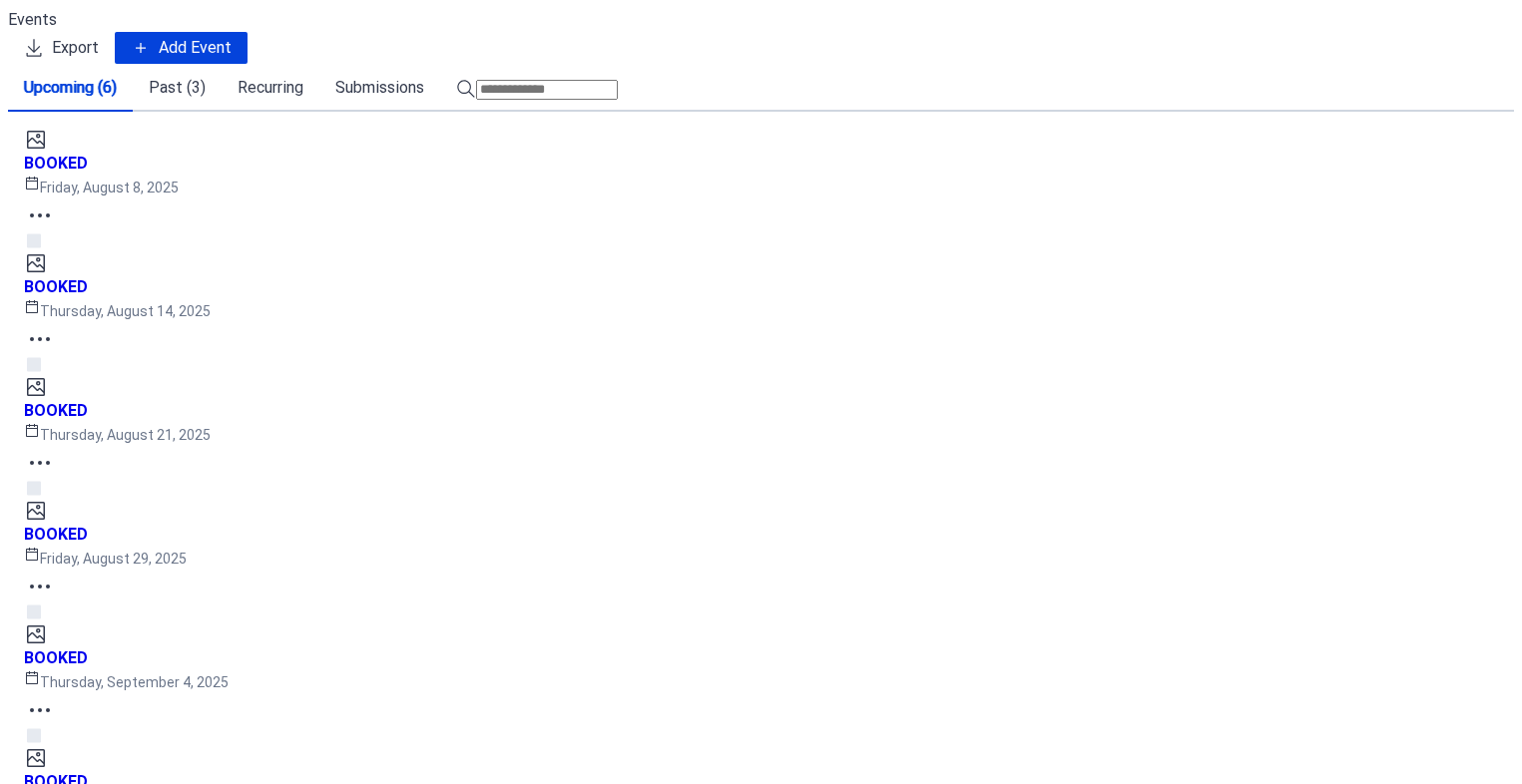drag, startPoint x: 906, startPoint y: 323, endPoint x: 905, endPoint y: 377, distance: 54.00926 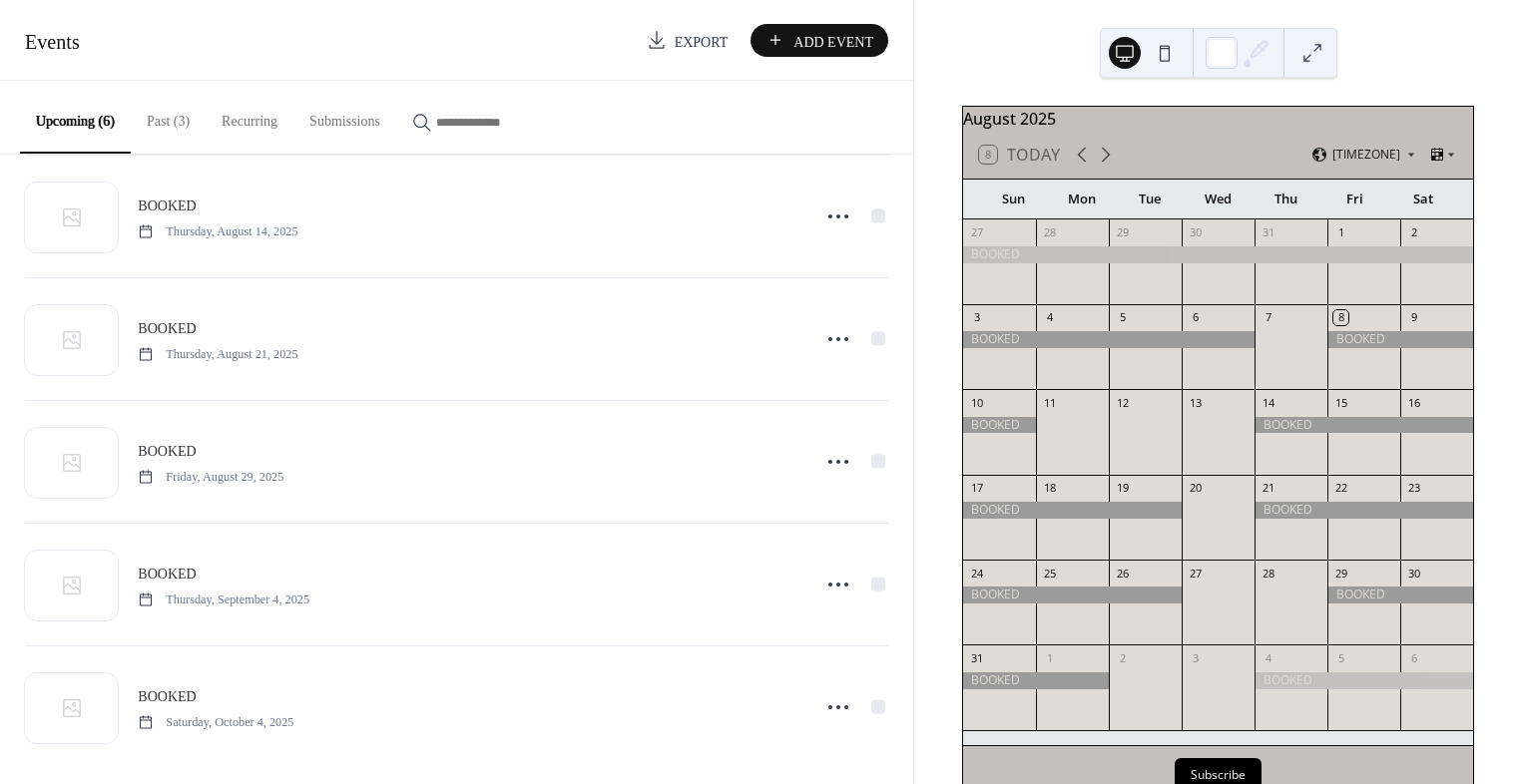 scroll, scrollTop: 166, scrollLeft: 0, axis: vertical 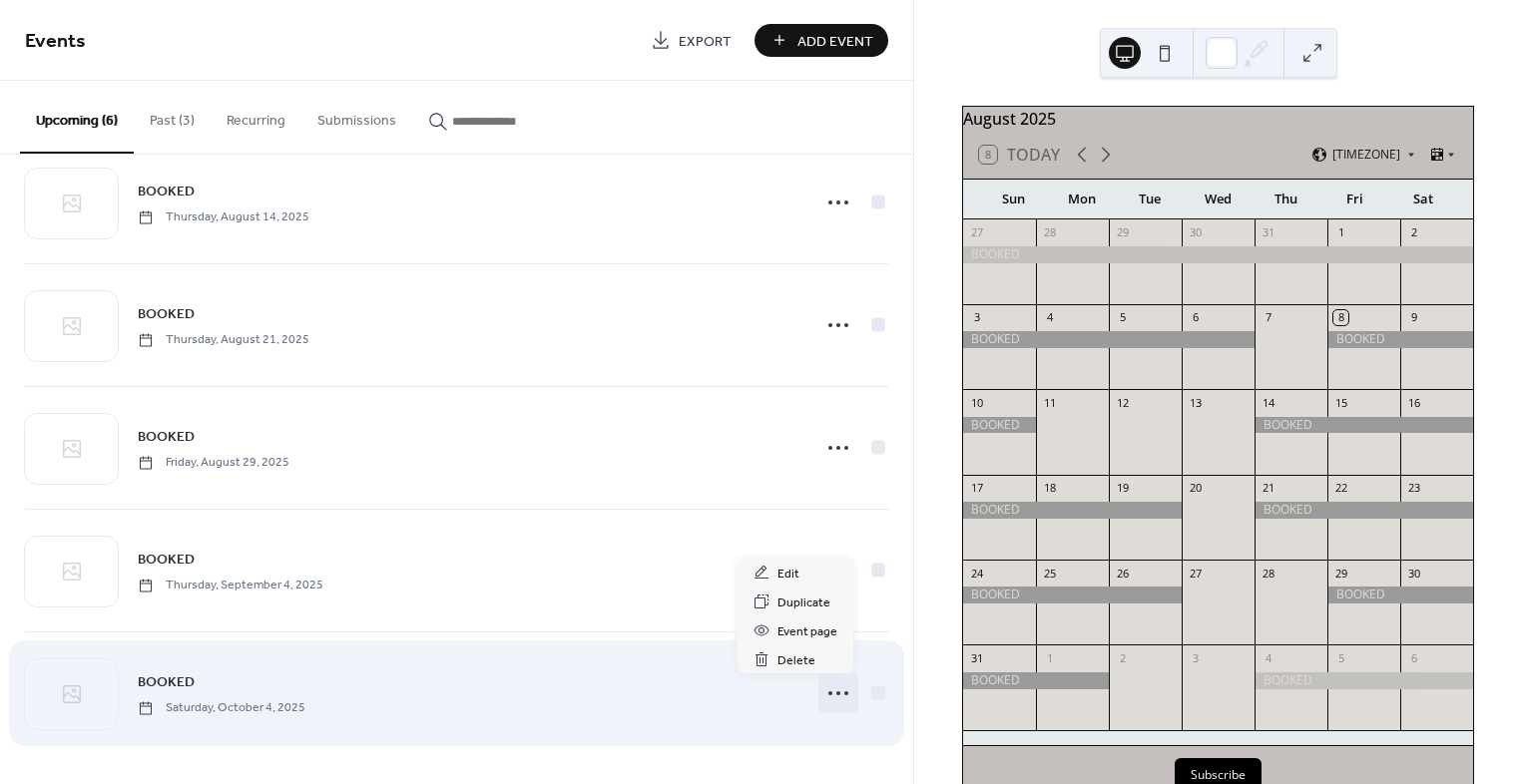 click 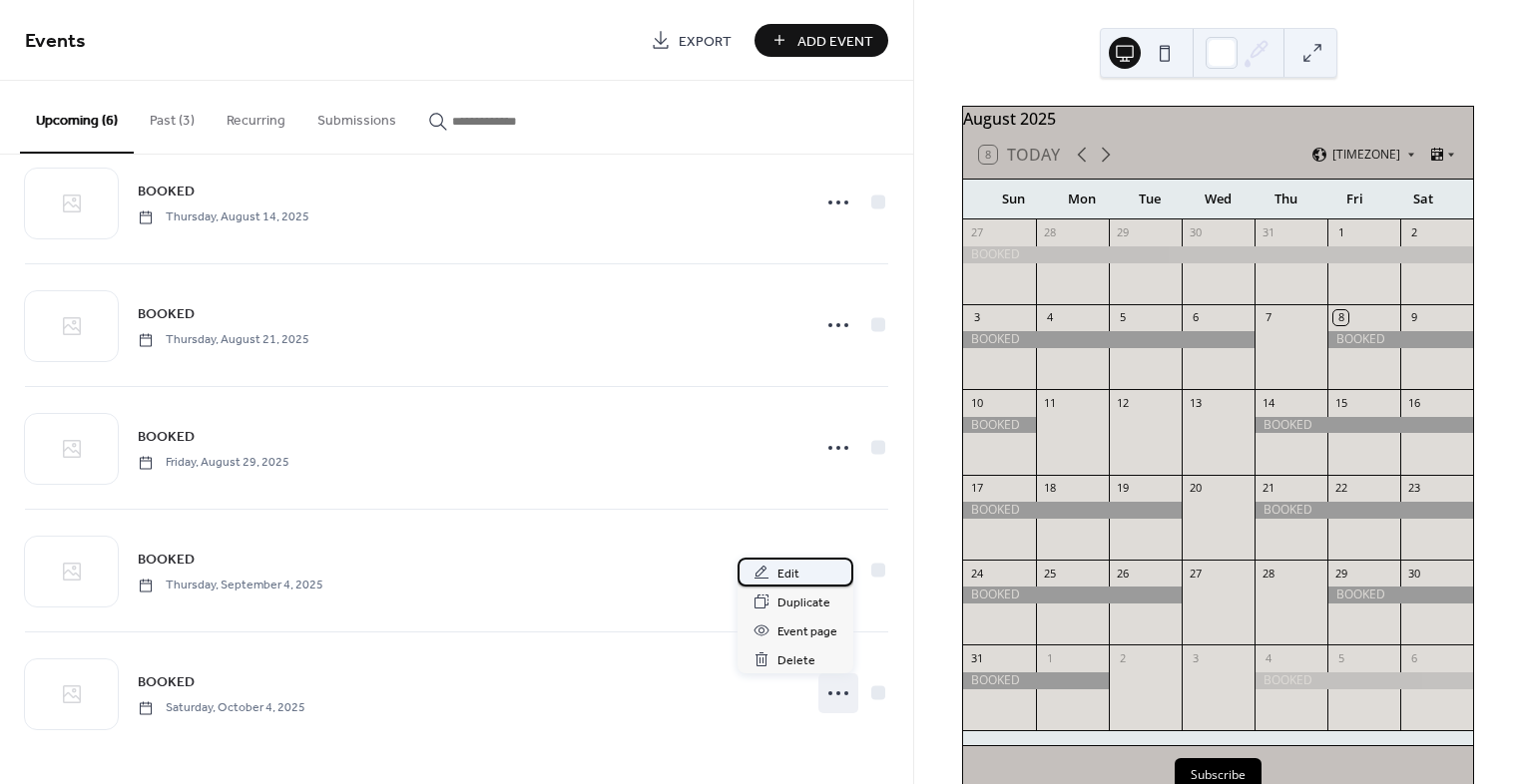 click on "Edit" at bounding box center [795, 572] 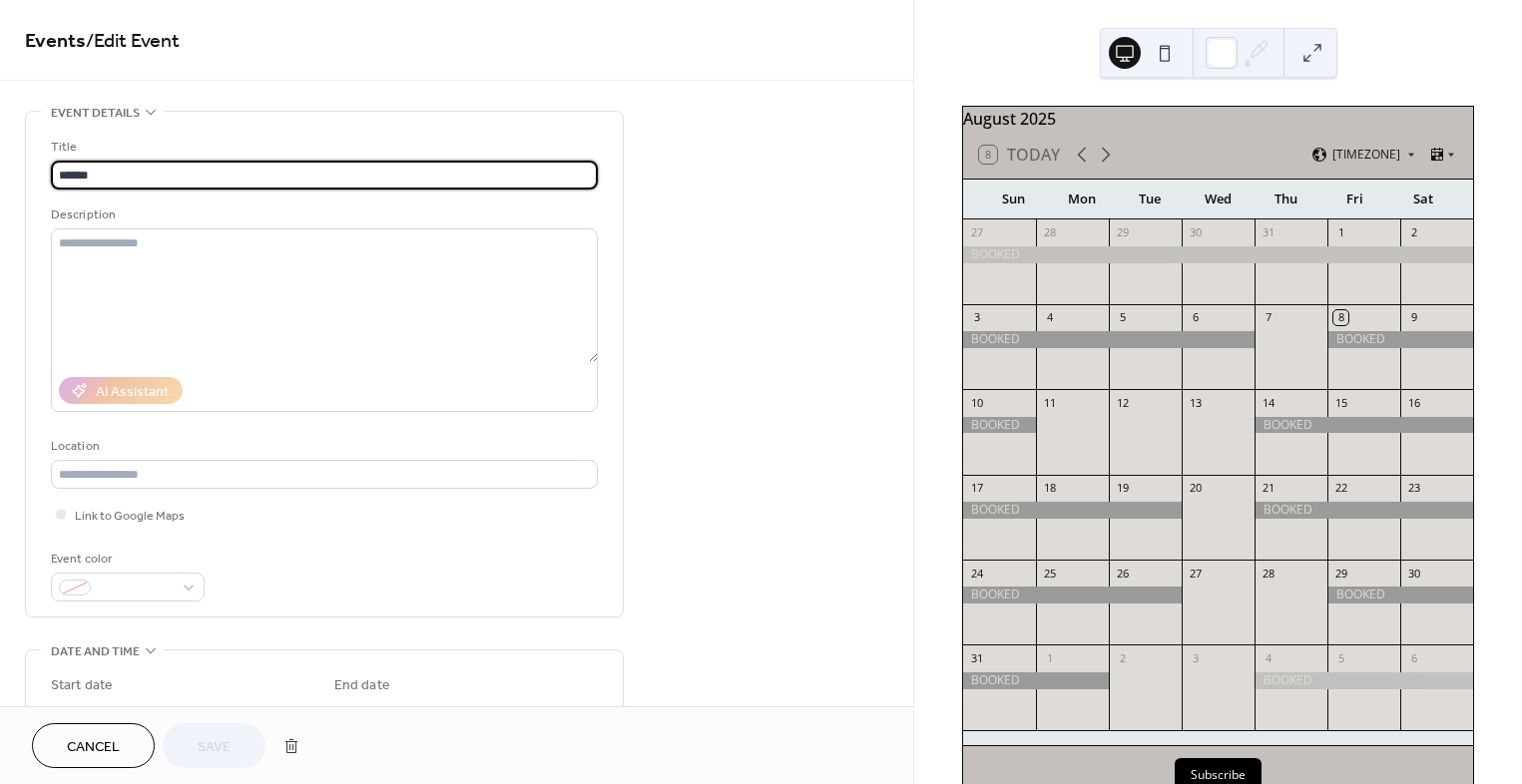 click on "**********" at bounding box center [456, 718] 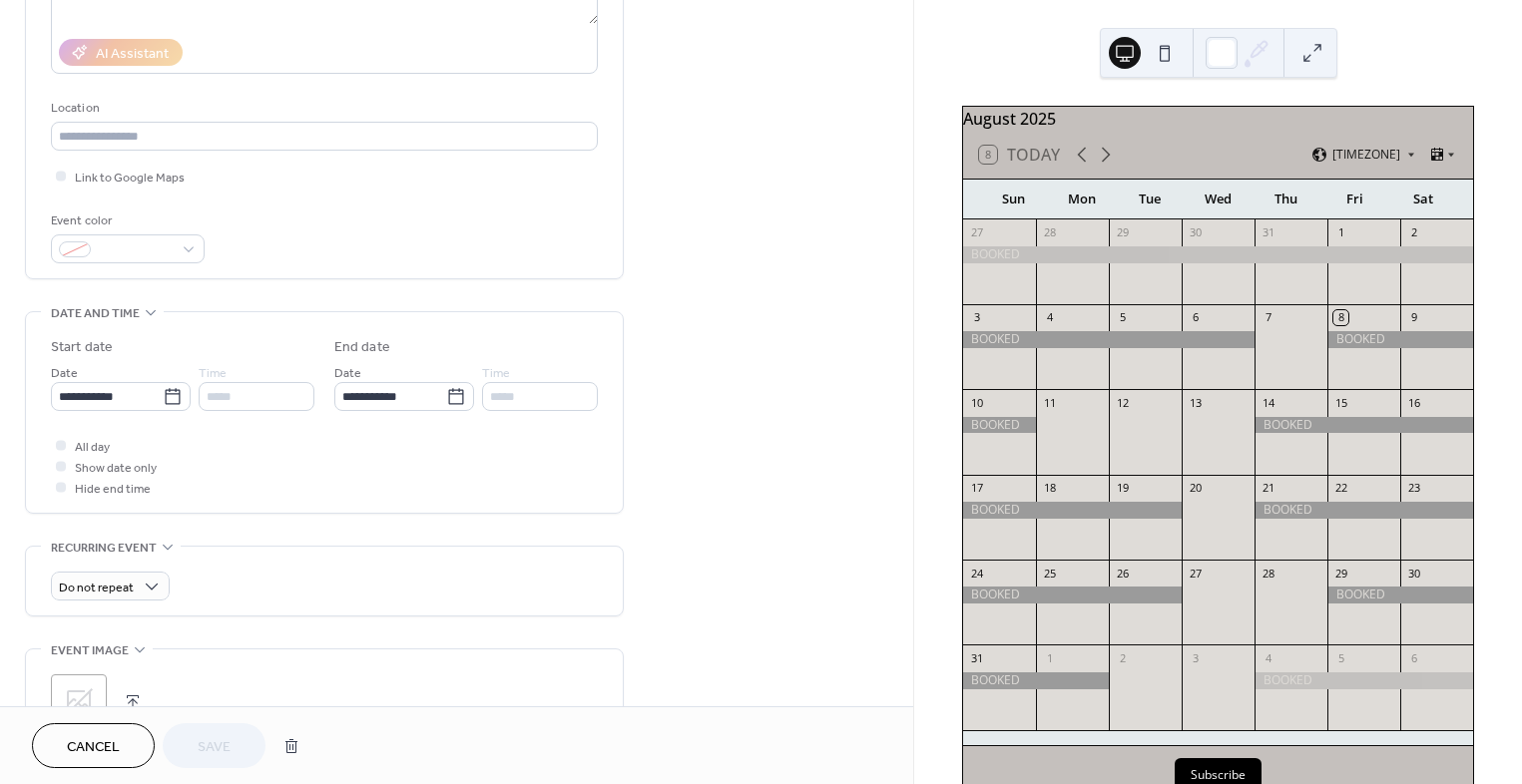 scroll, scrollTop: 389, scrollLeft: 0, axis: vertical 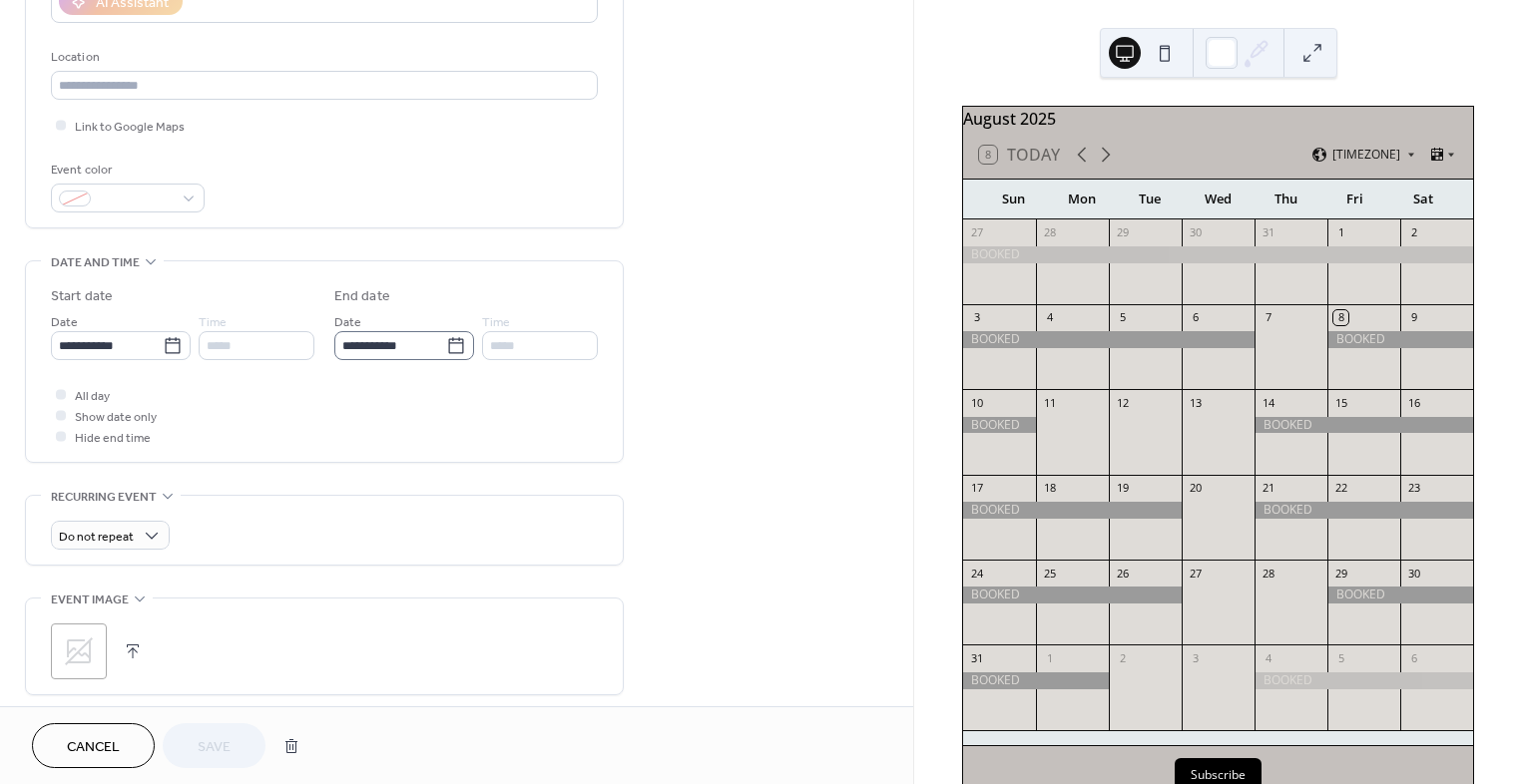 click 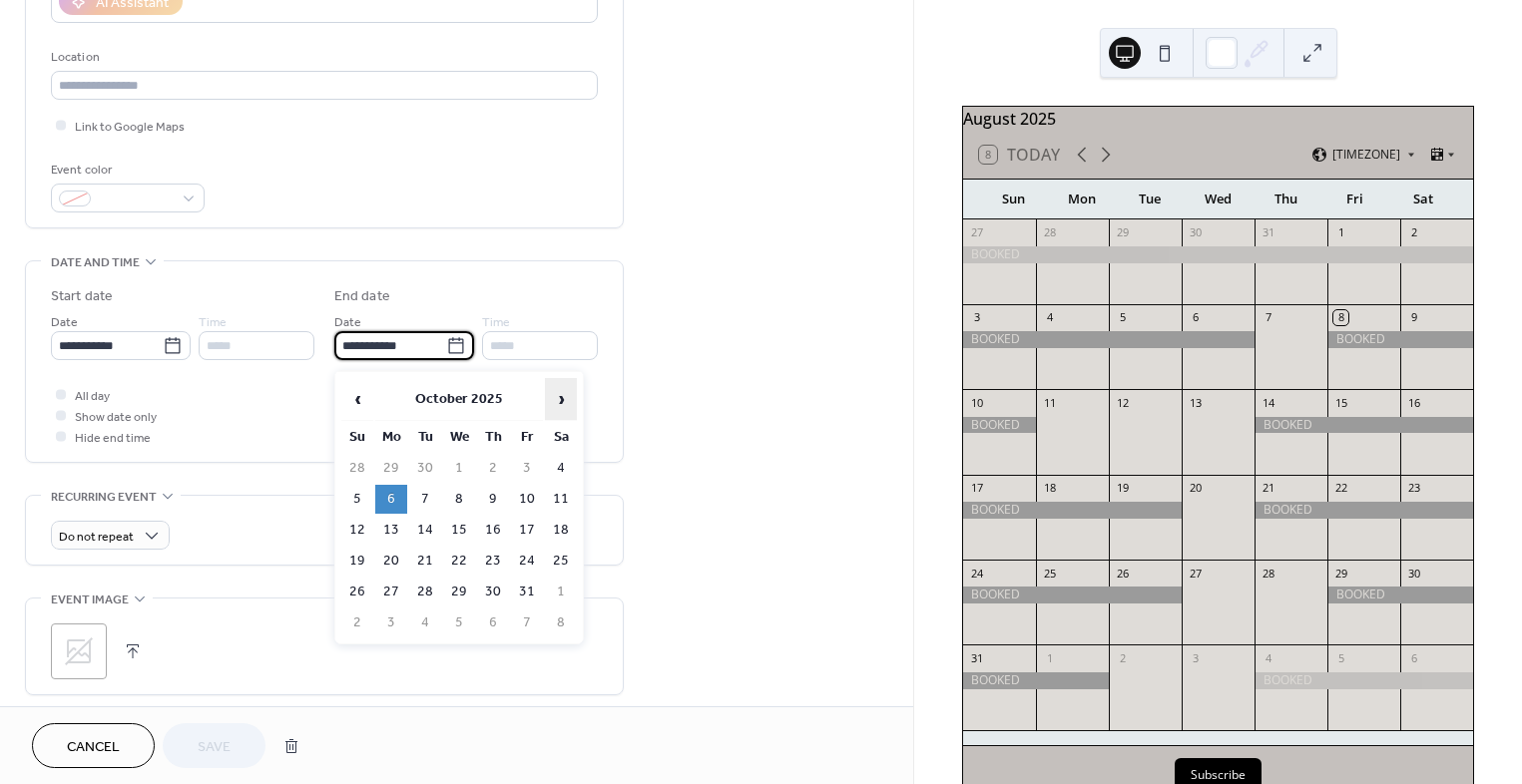 click on "›" at bounding box center [561, 399] 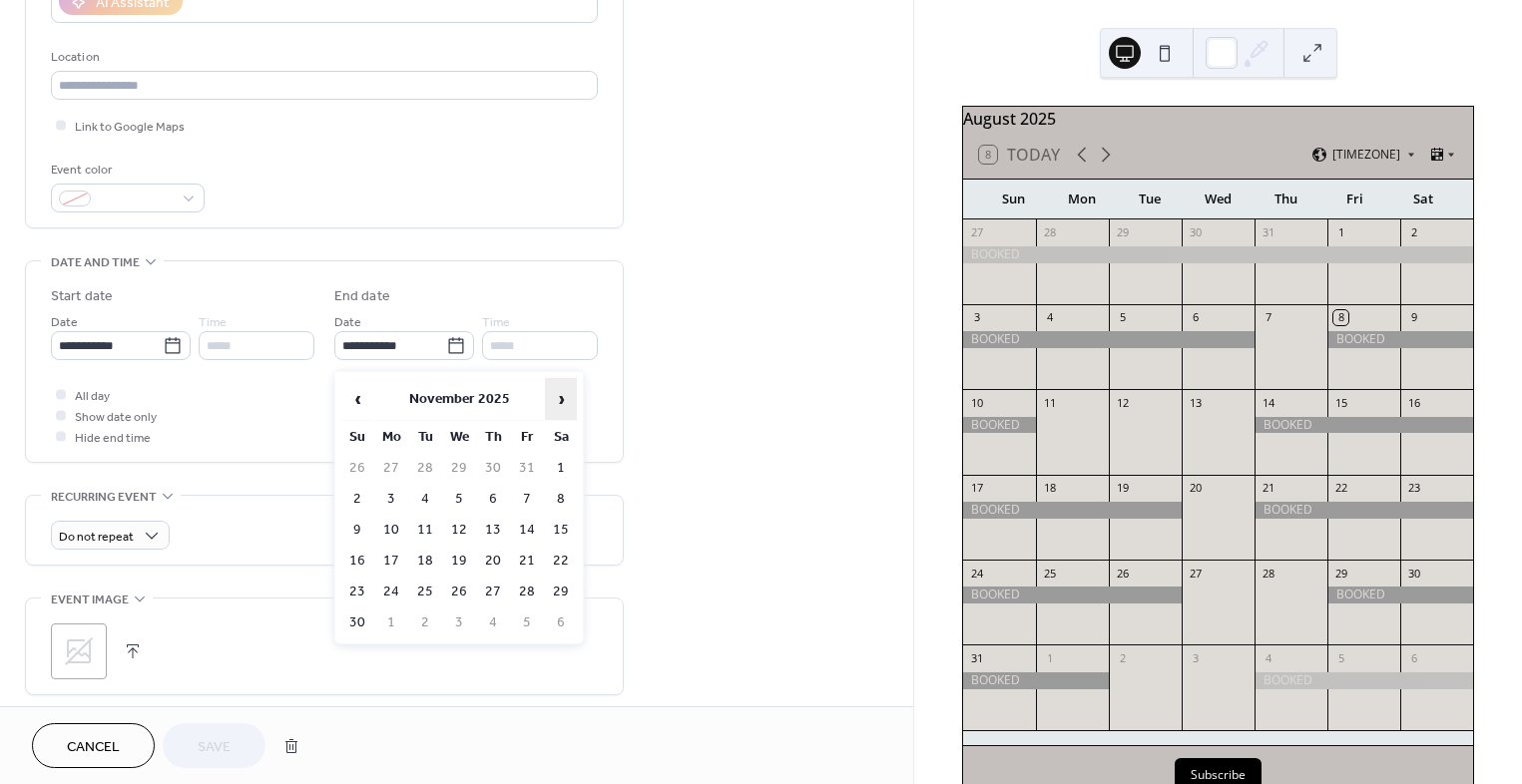 click on "›" at bounding box center [561, 399] 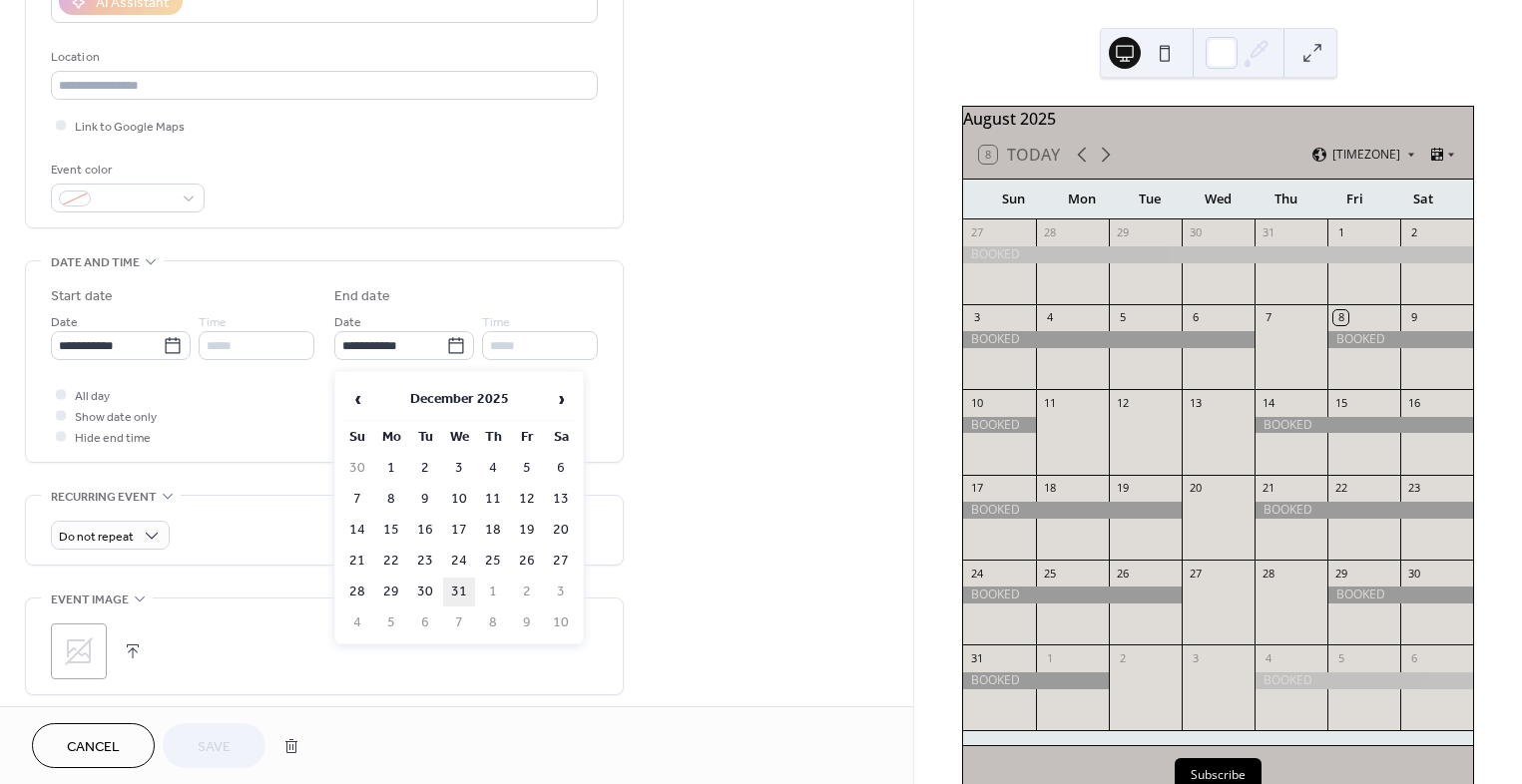 click on "31" at bounding box center [459, 591] 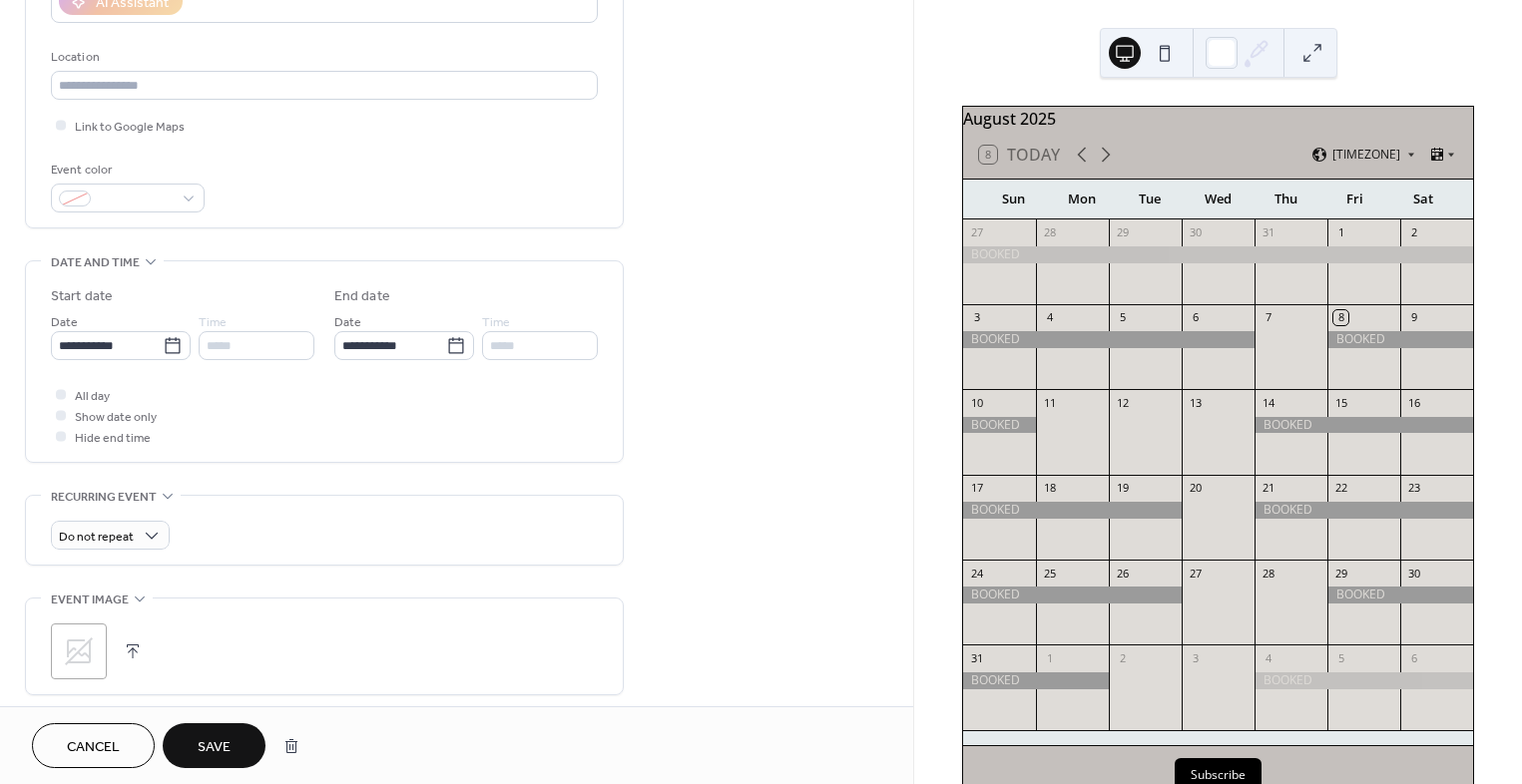 click on "Save" at bounding box center [214, 747] 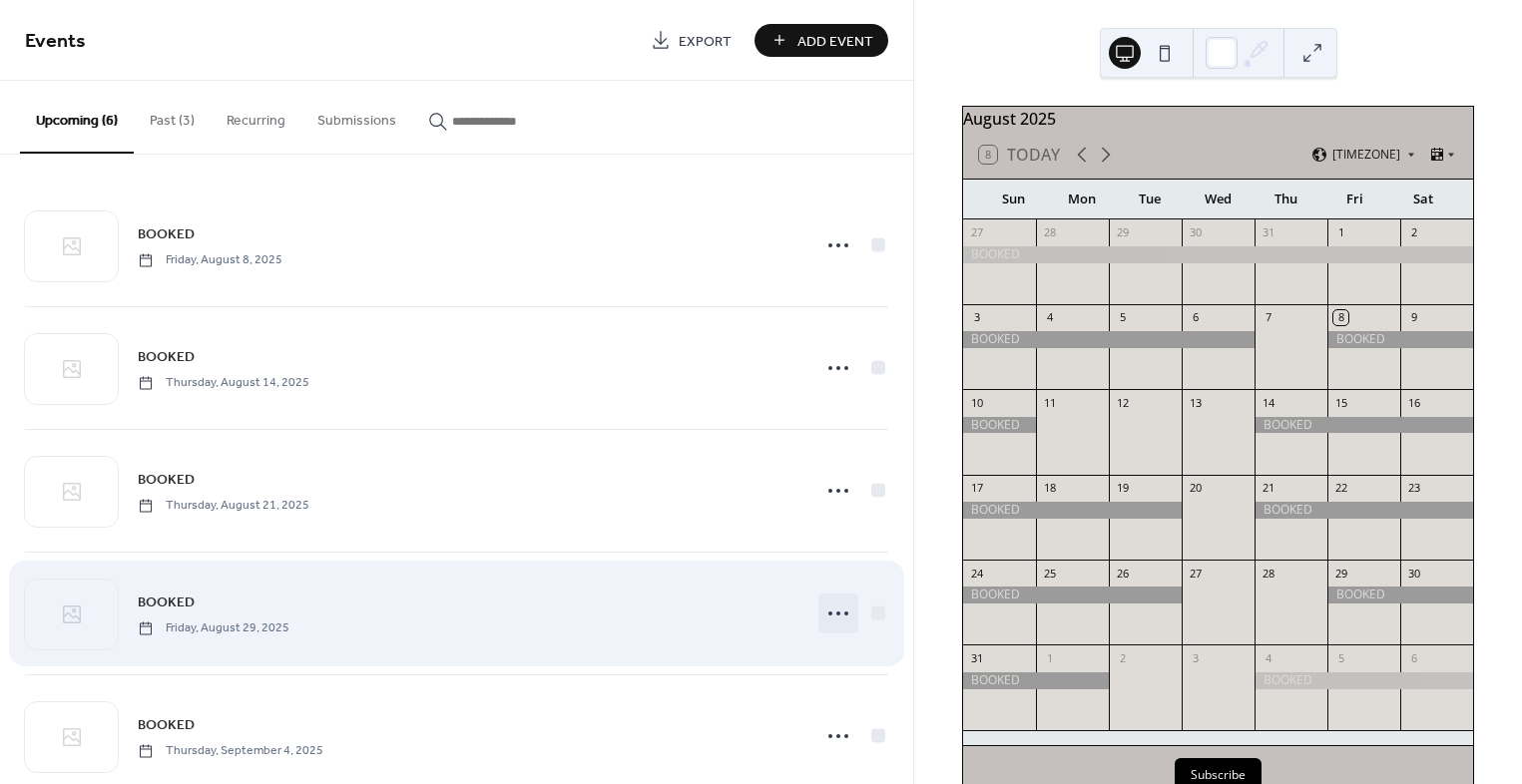 click 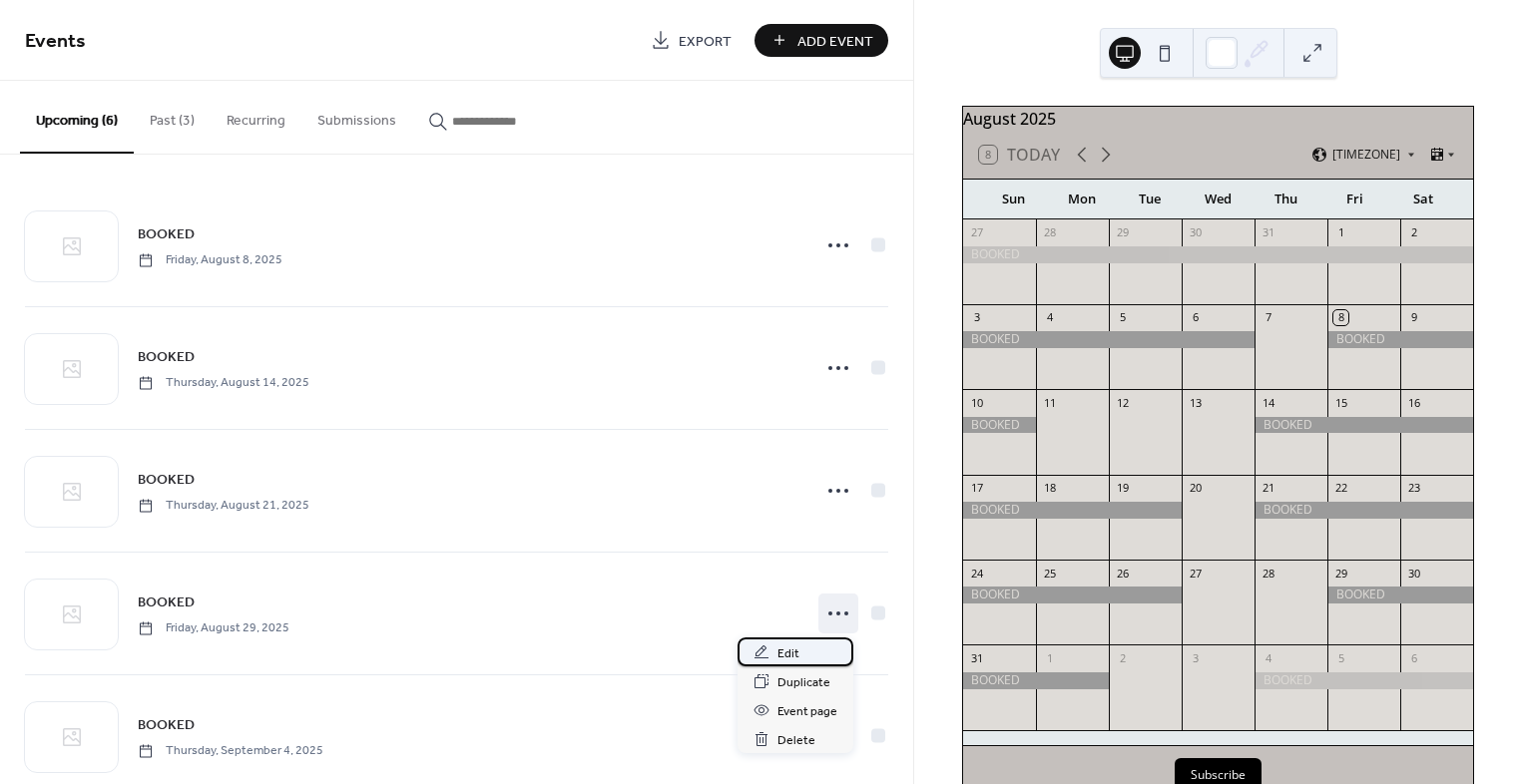 click on "Edit" at bounding box center (788, 653) 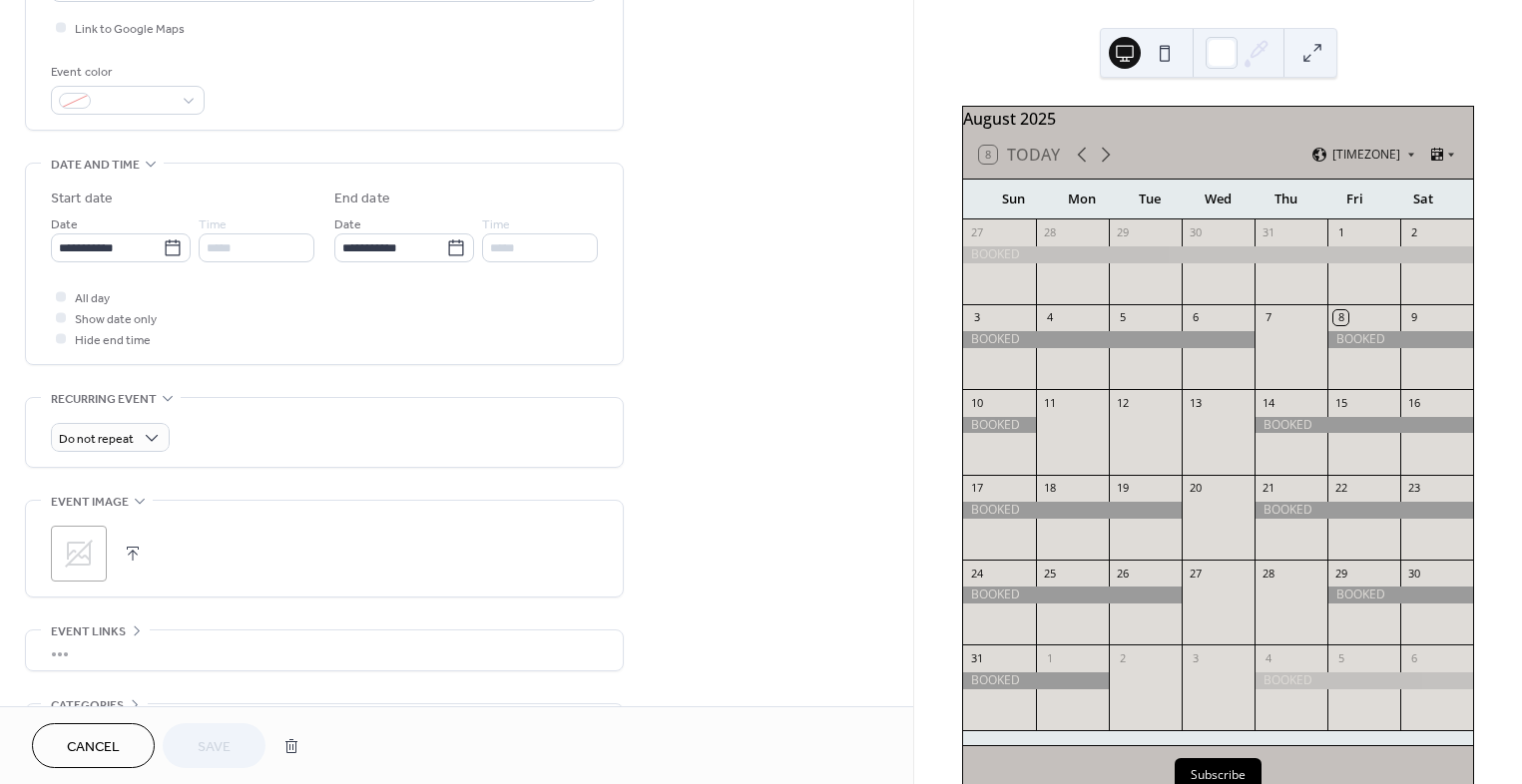 scroll, scrollTop: 524, scrollLeft: 0, axis: vertical 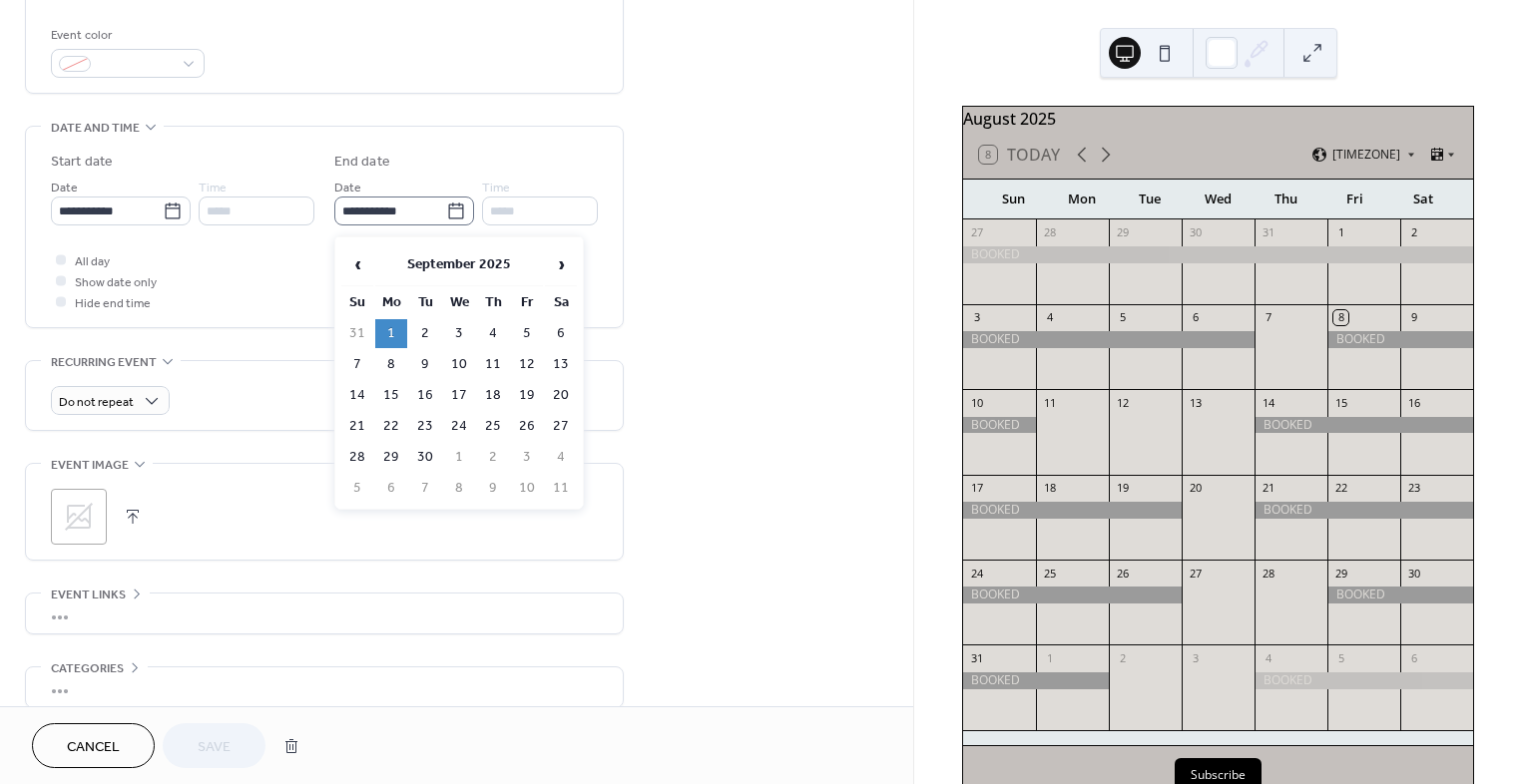 click 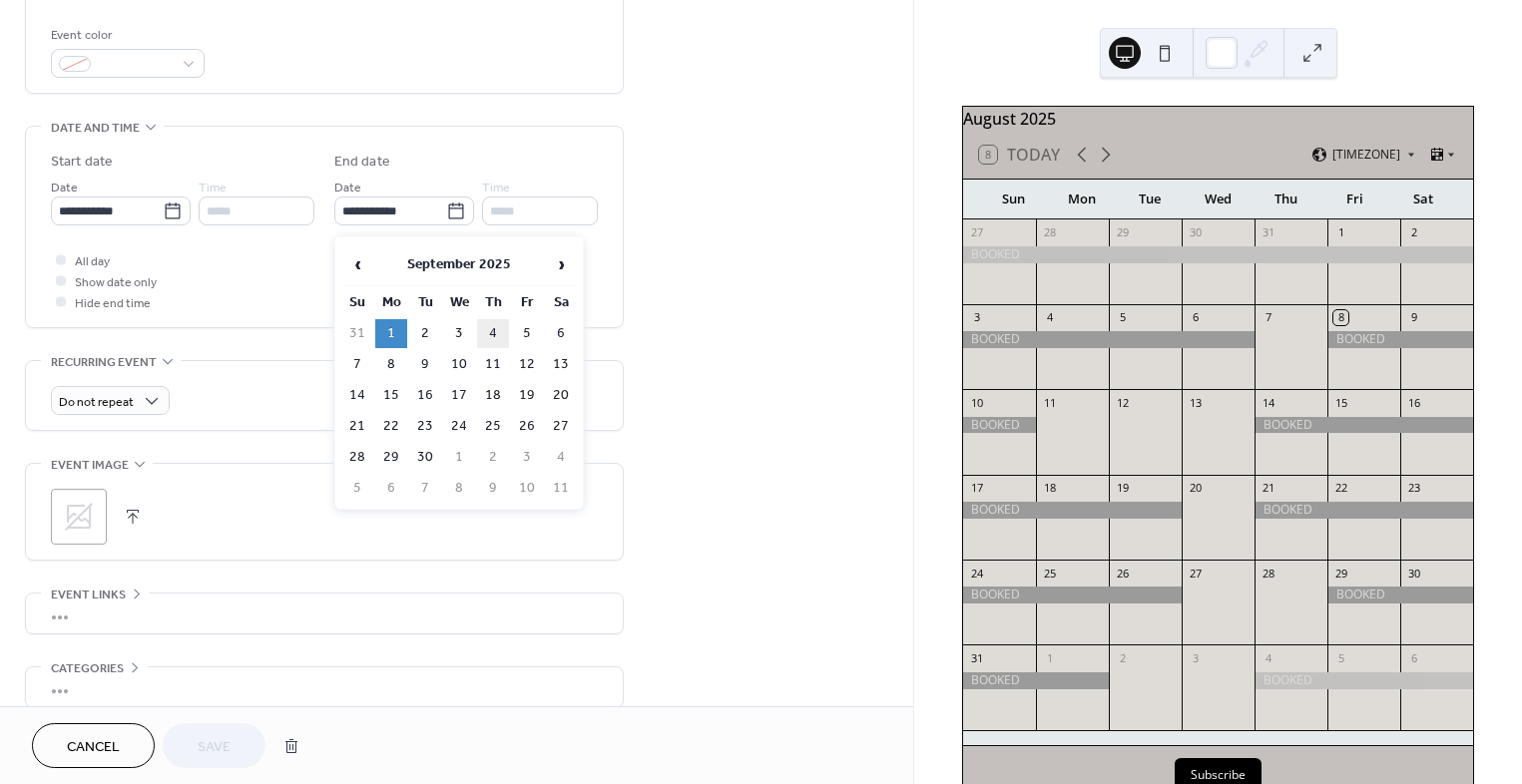 click on "4" at bounding box center [493, 333] 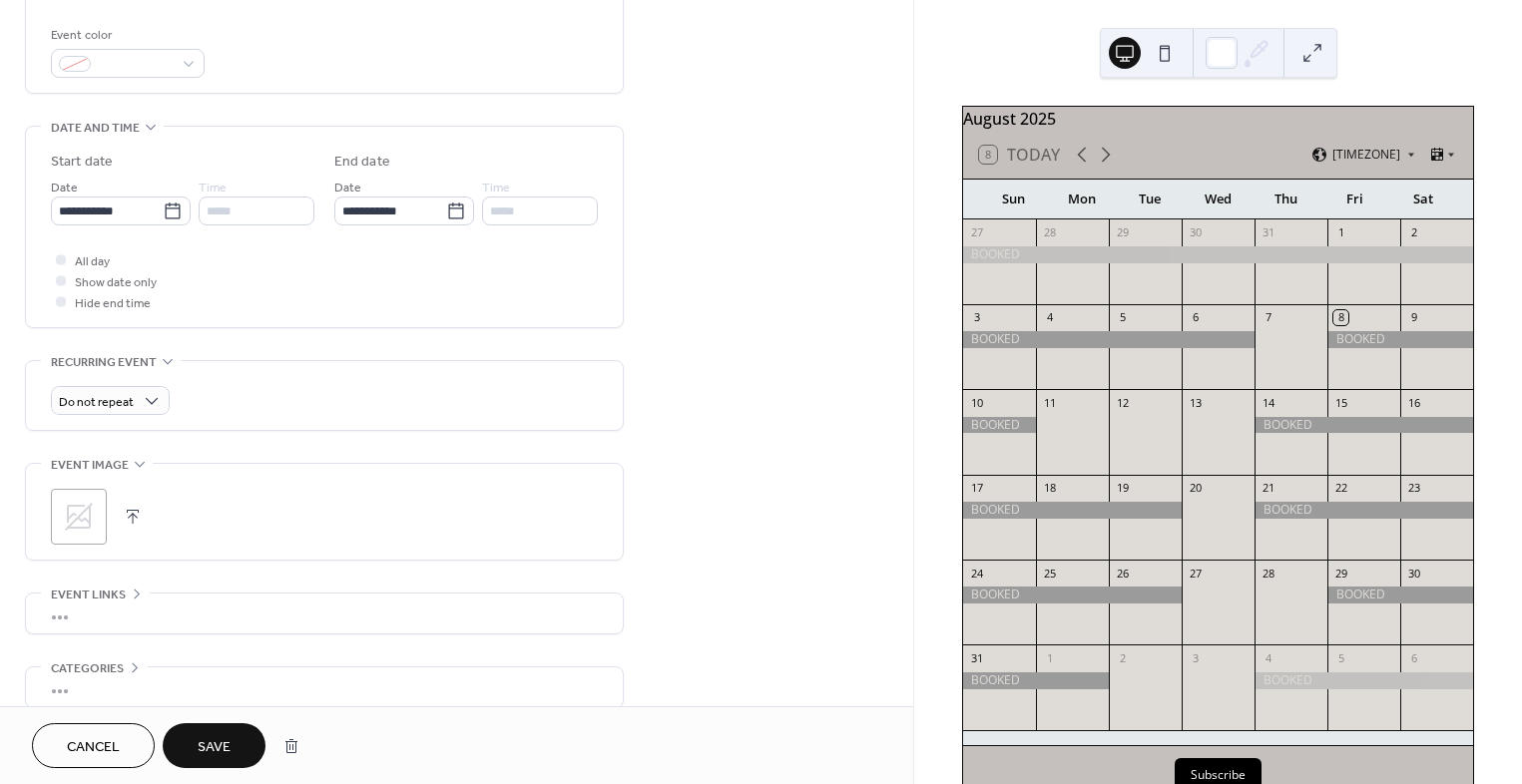 click on "Save" at bounding box center [214, 747] 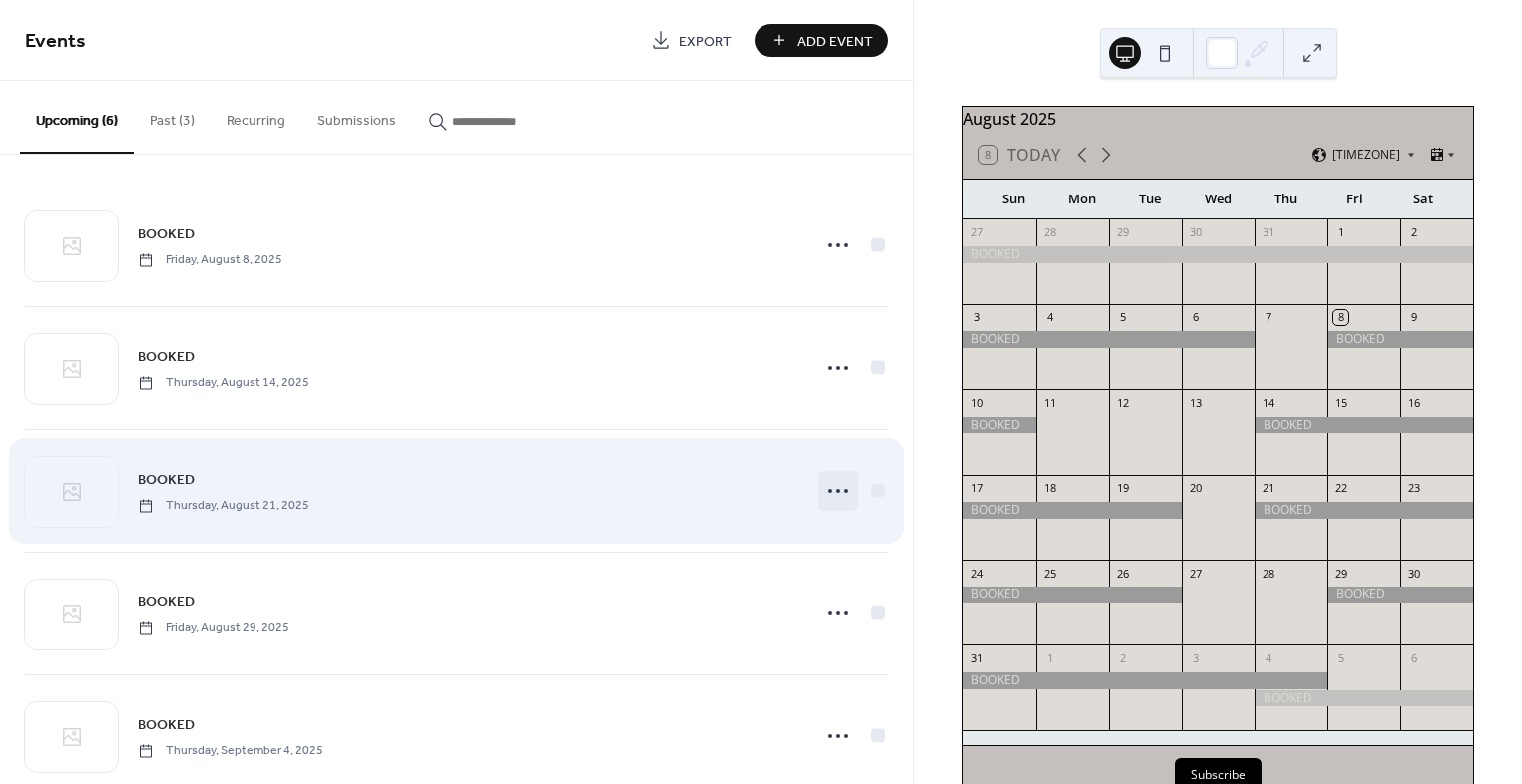 click 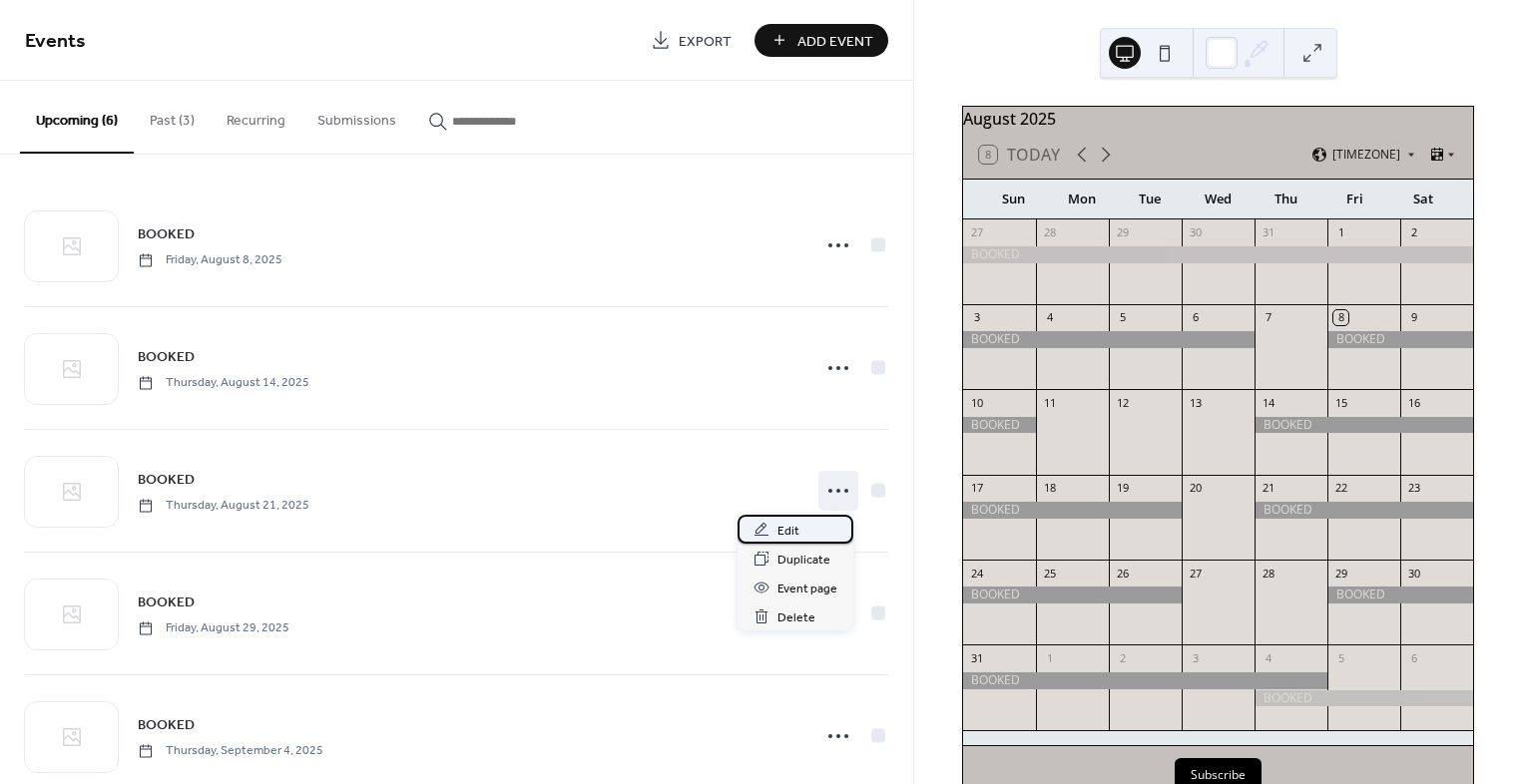 click on "Edit" at bounding box center [788, 531] 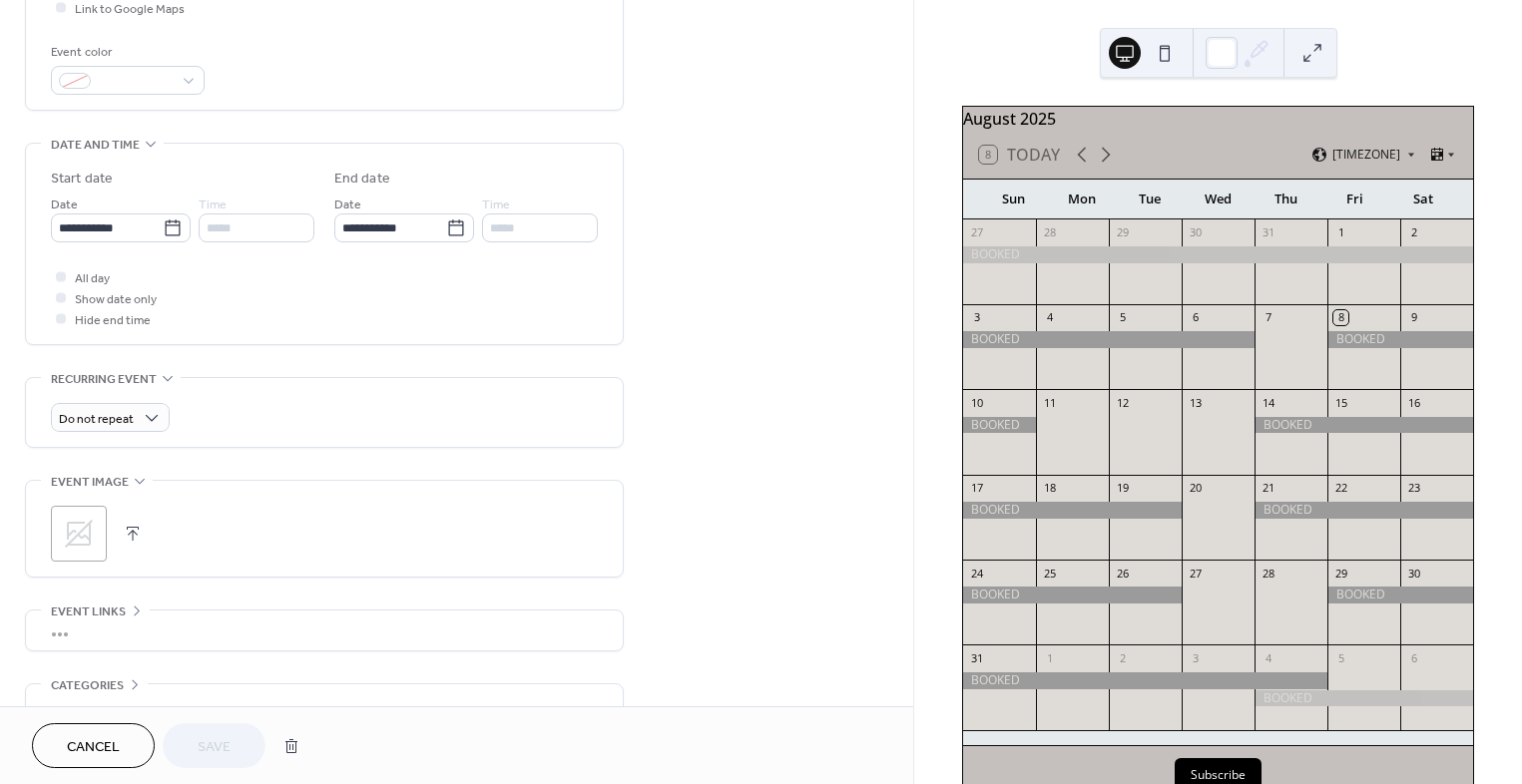scroll, scrollTop: 511, scrollLeft: 0, axis: vertical 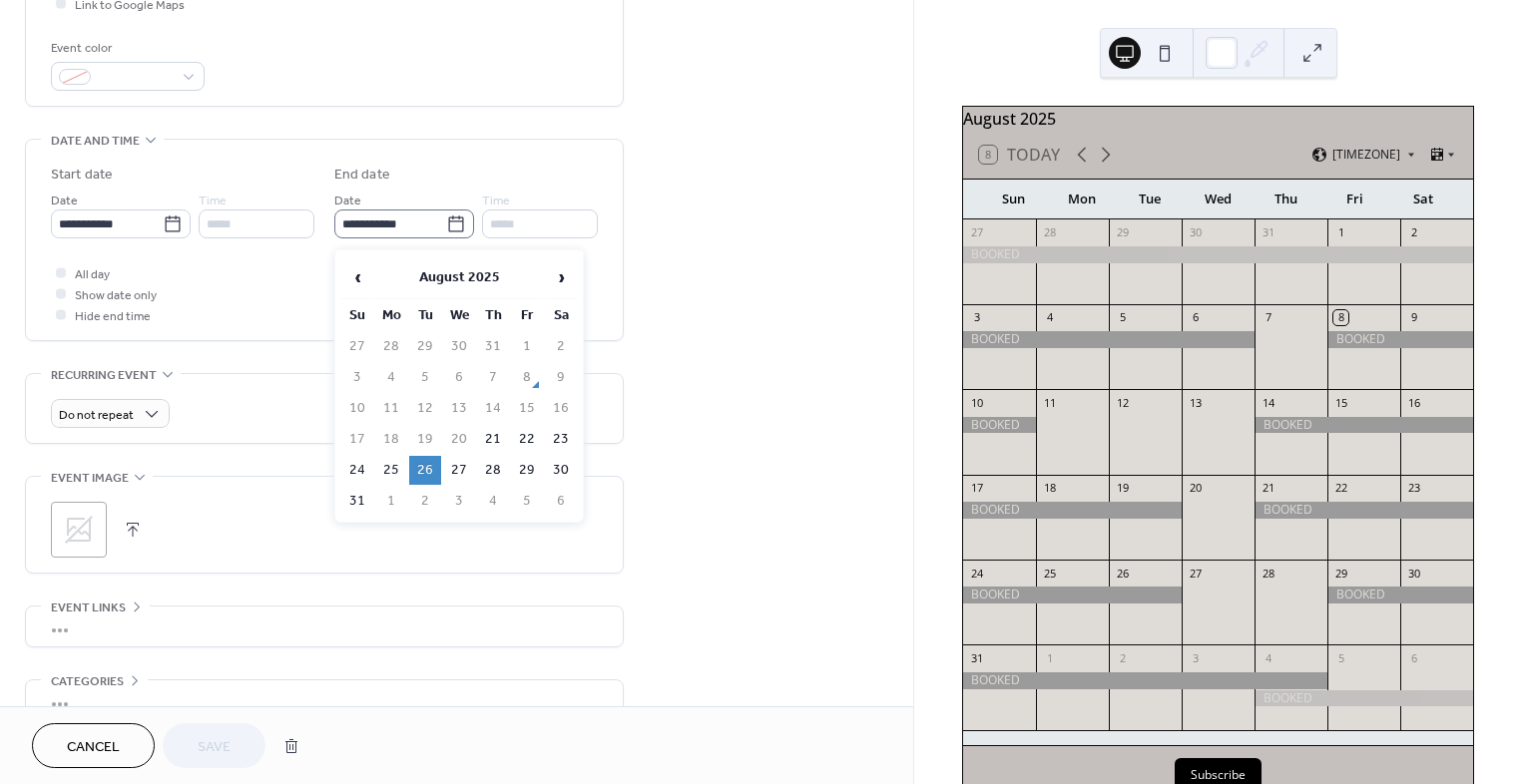 click 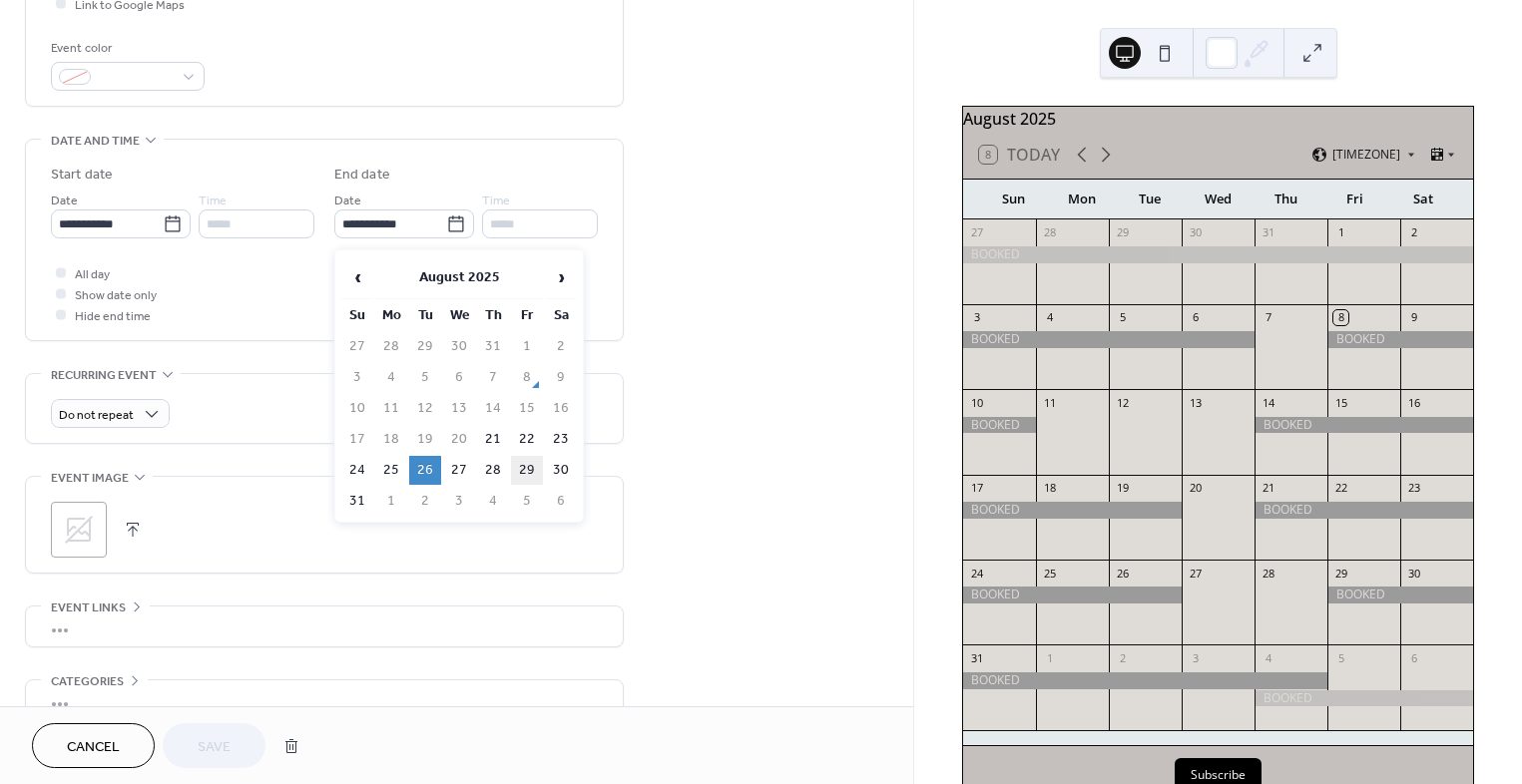 click on "29" at bounding box center [527, 470] 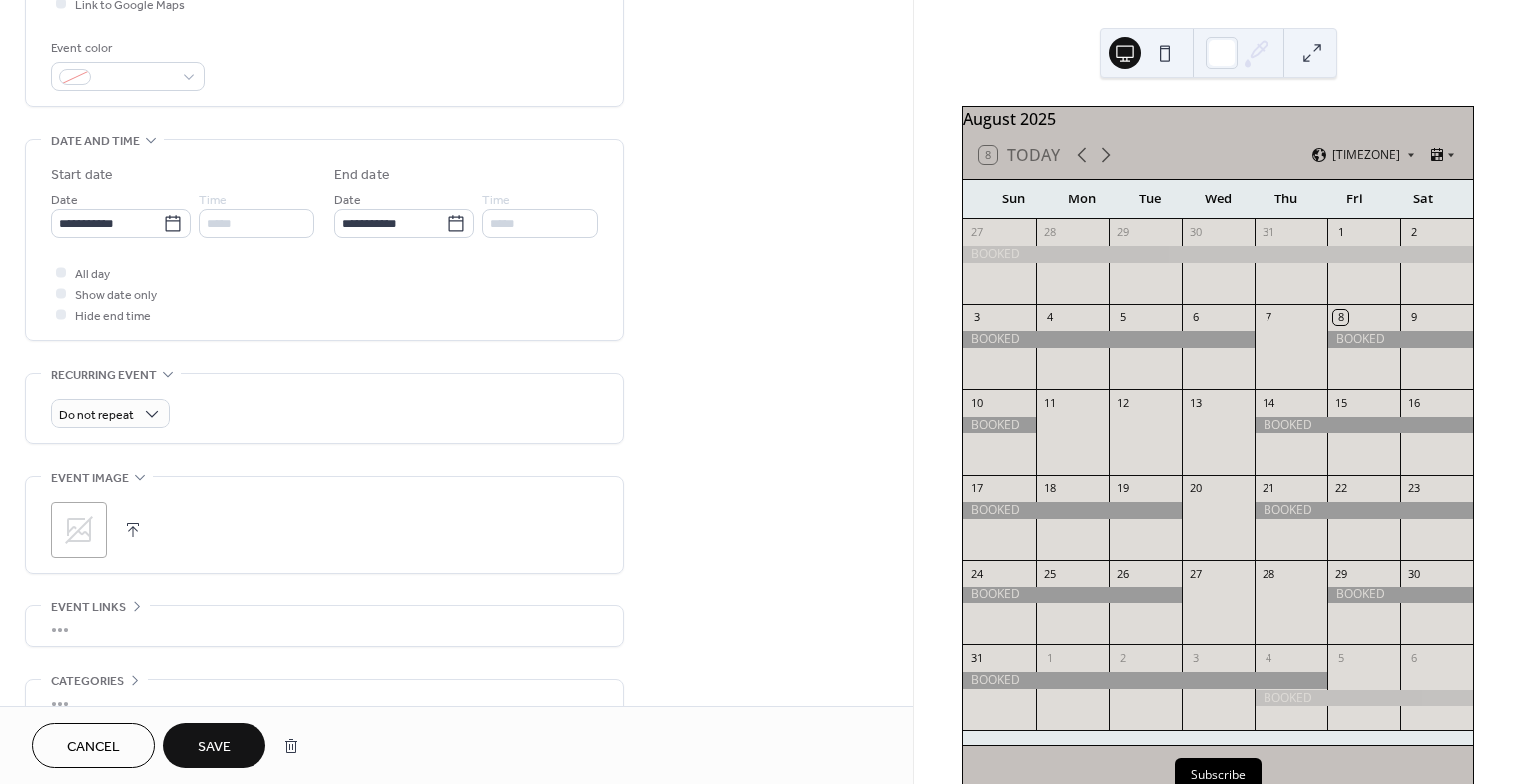 click on "Save" at bounding box center (214, 747) 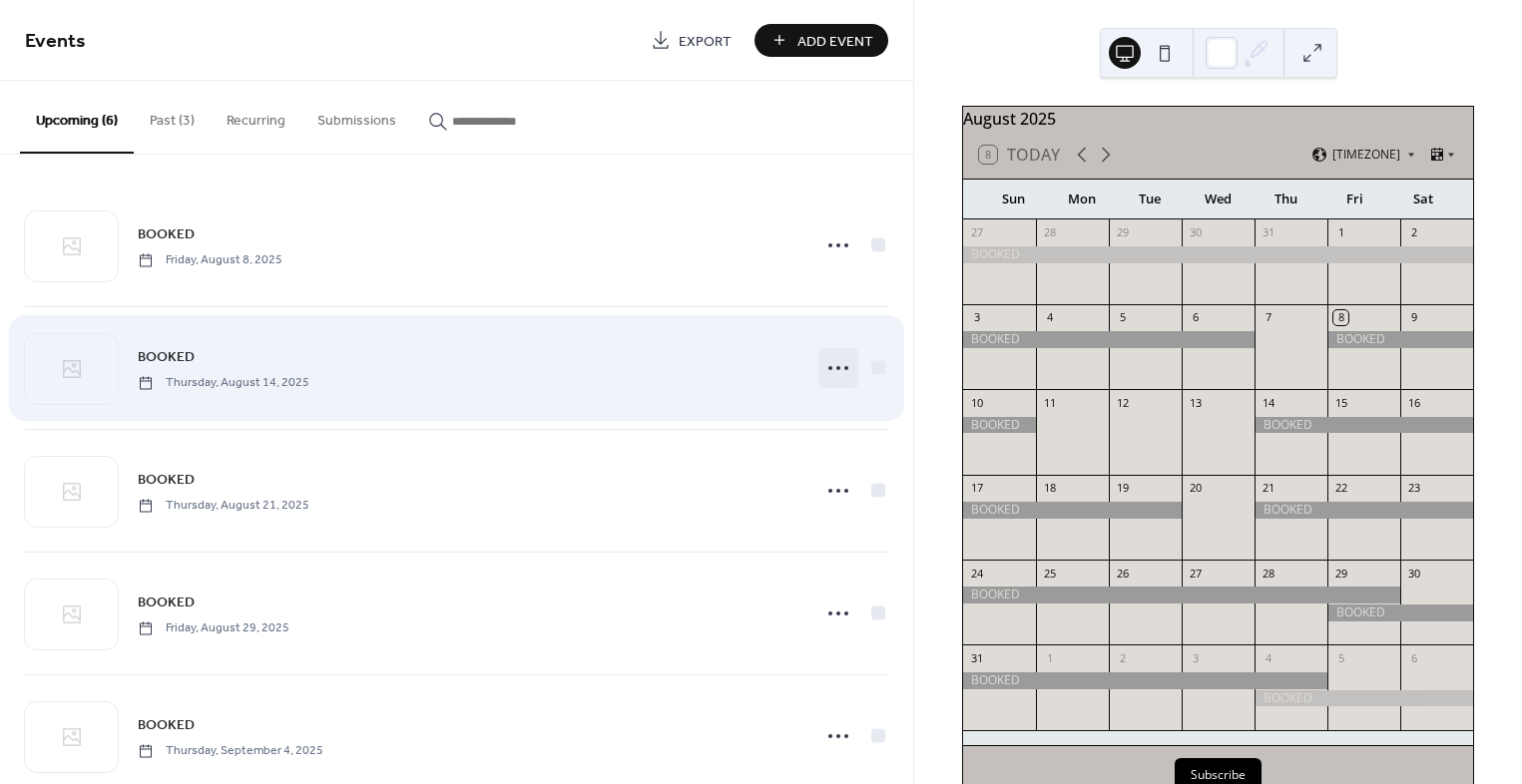 click 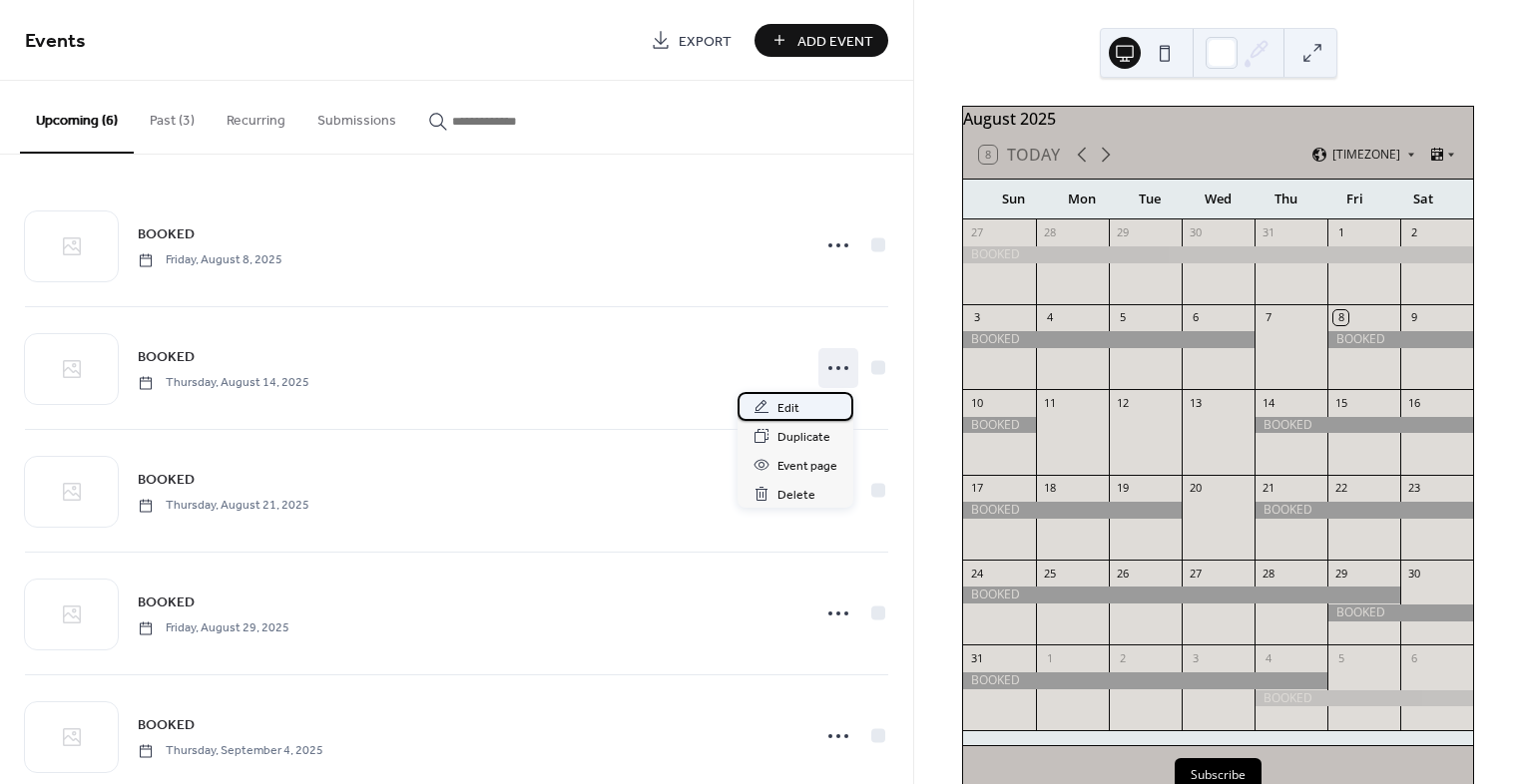 click on "Edit" at bounding box center (795, 406) 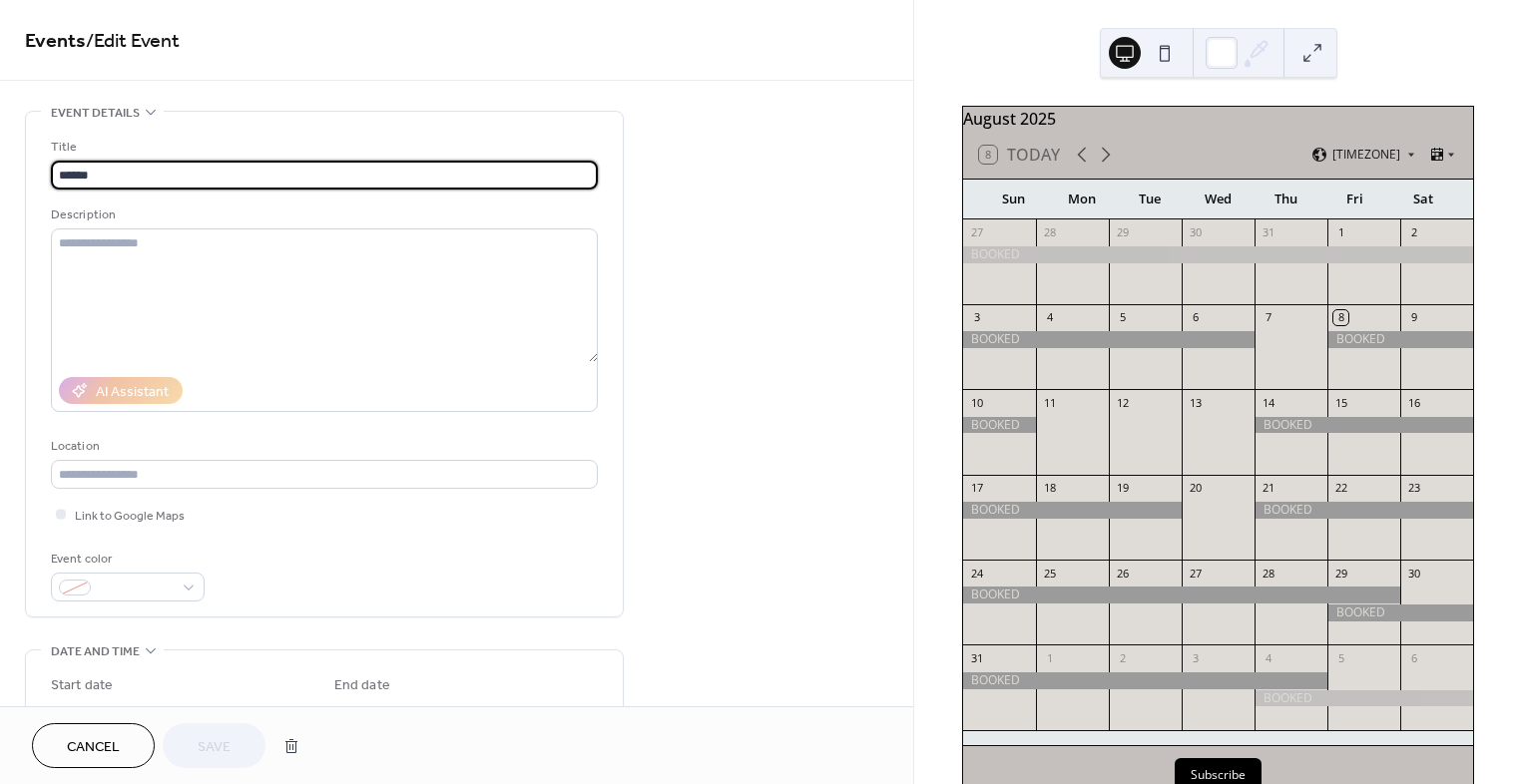 click on "**********" at bounding box center [456, 718] 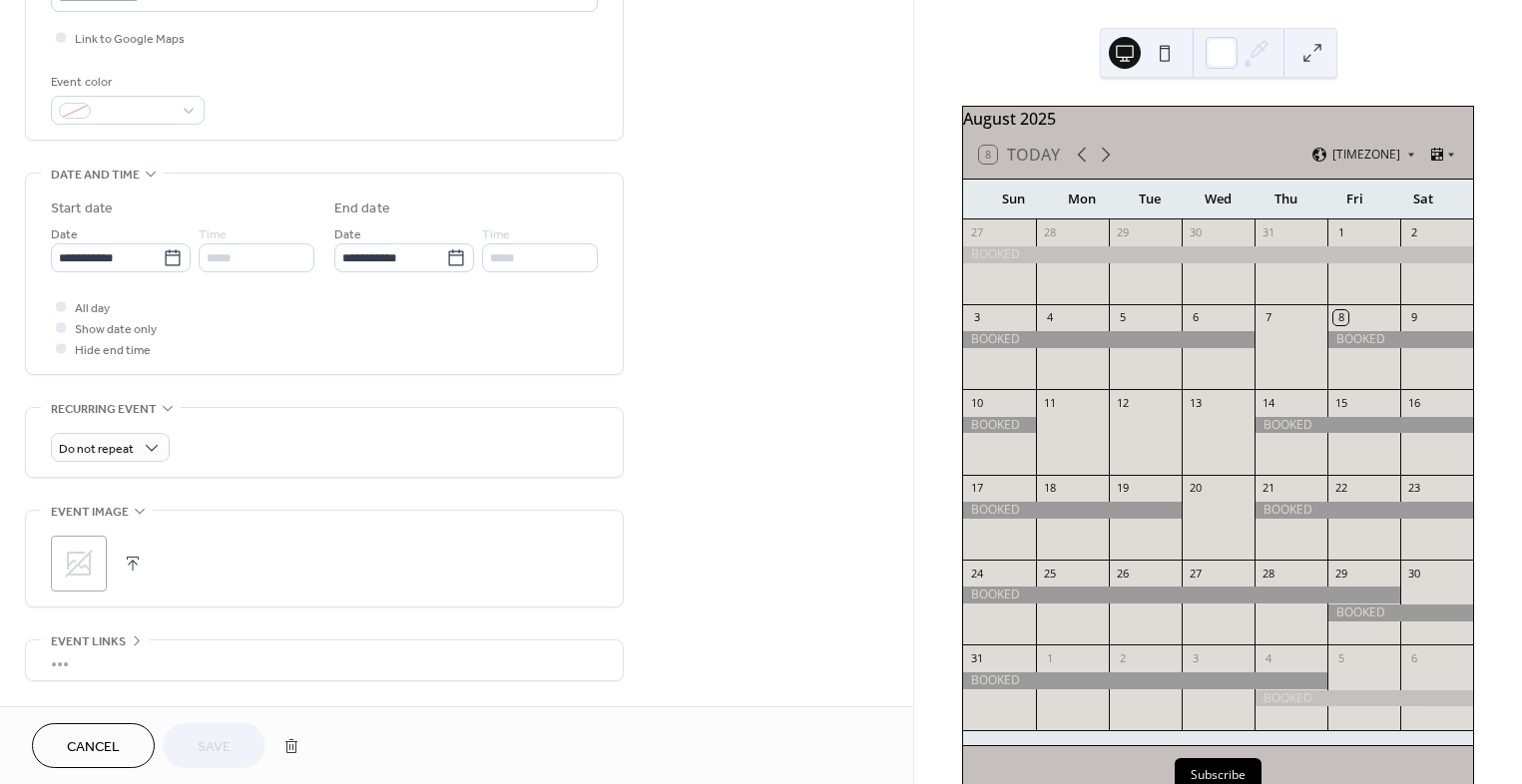 scroll, scrollTop: 479, scrollLeft: 0, axis: vertical 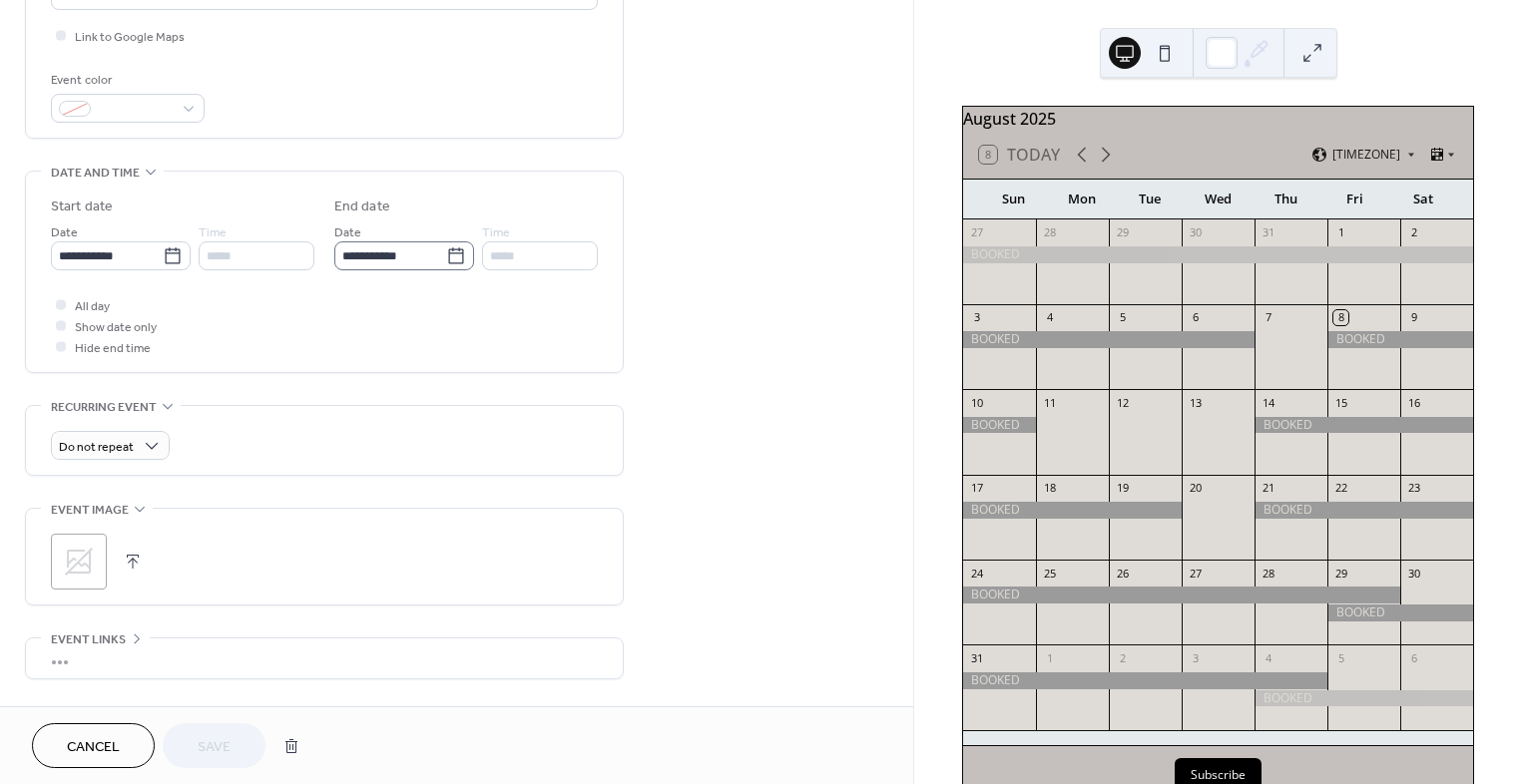 click 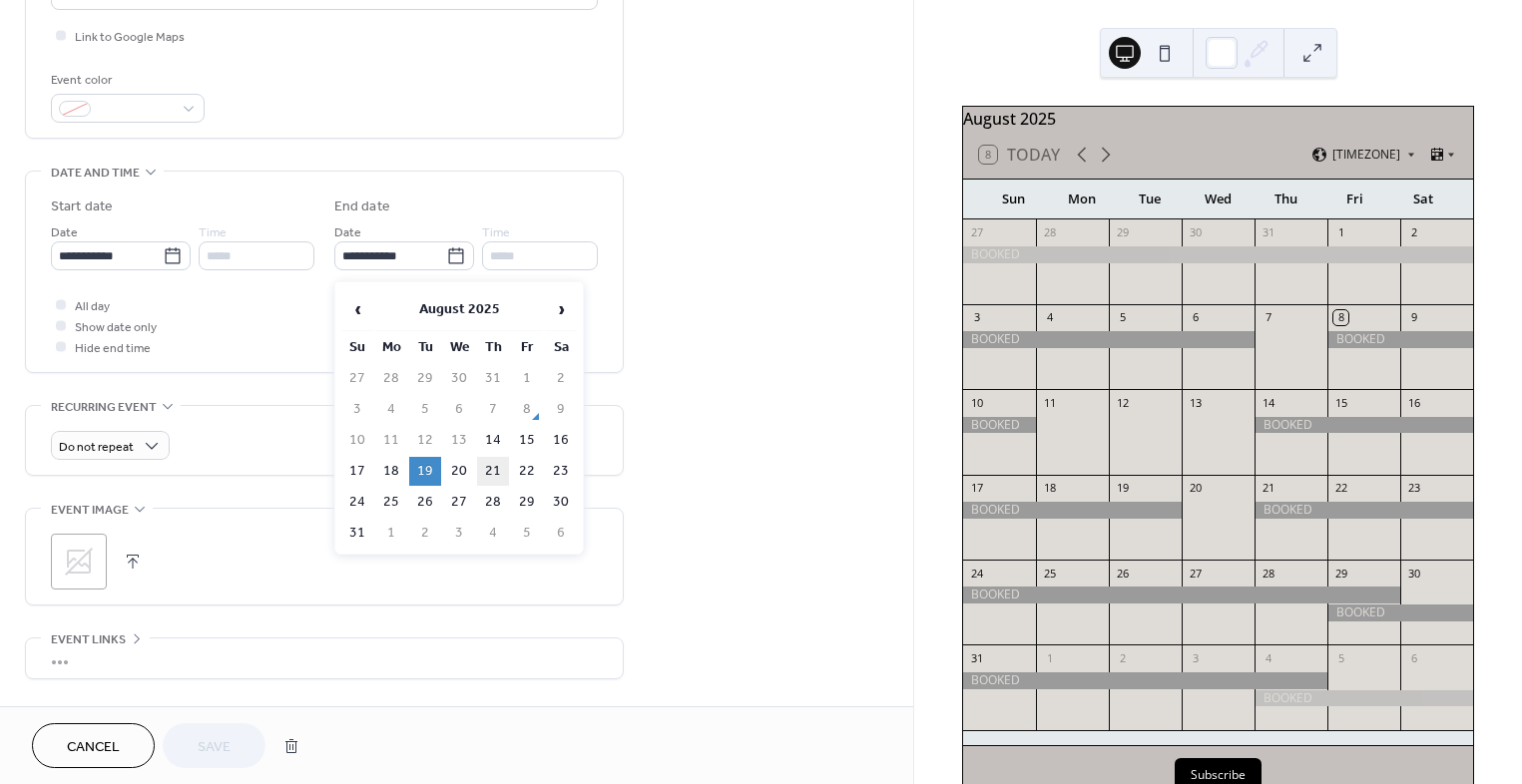 click on "21" at bounding box center [493, 471] 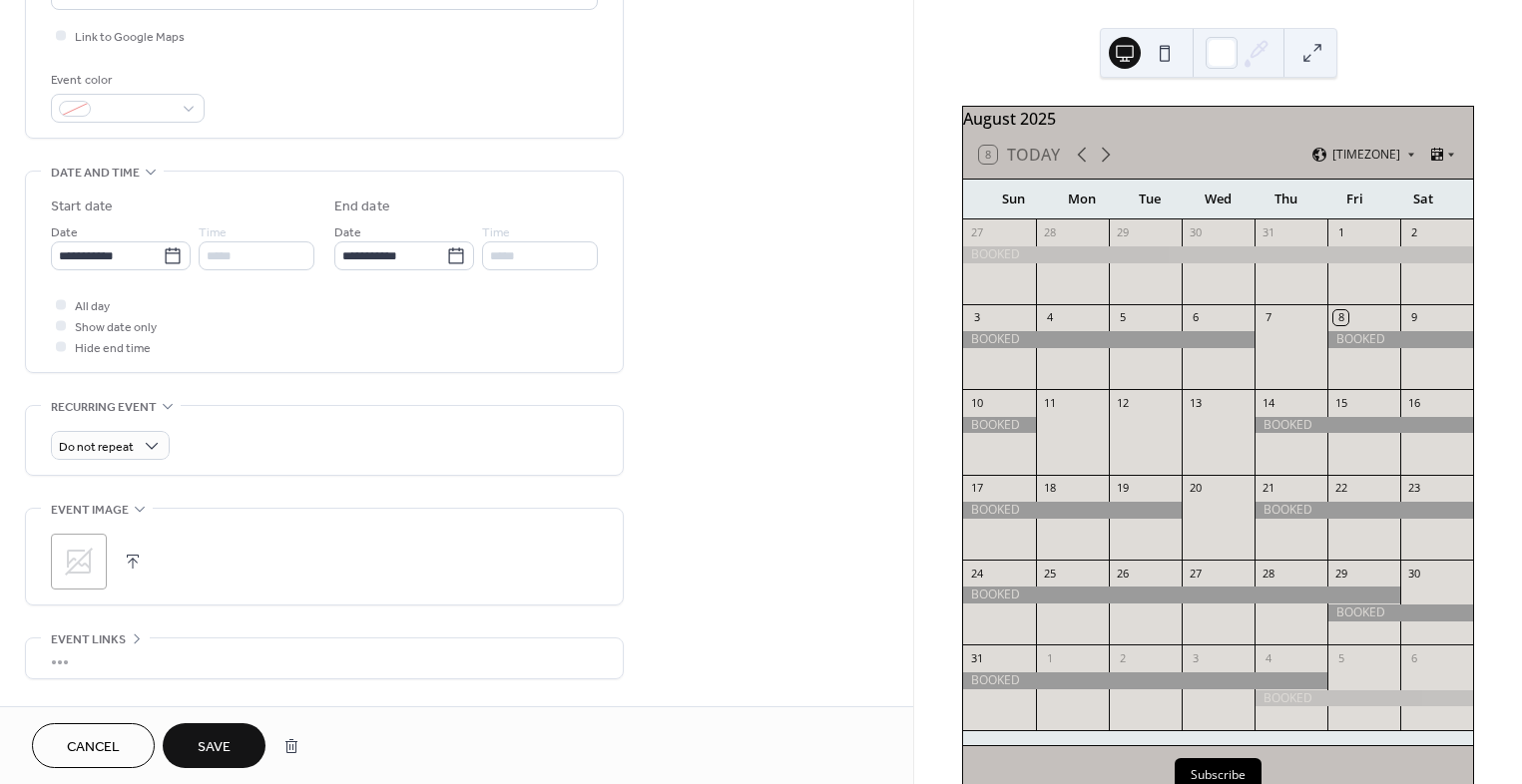 click on "Save" at bounding box center (214, 747) 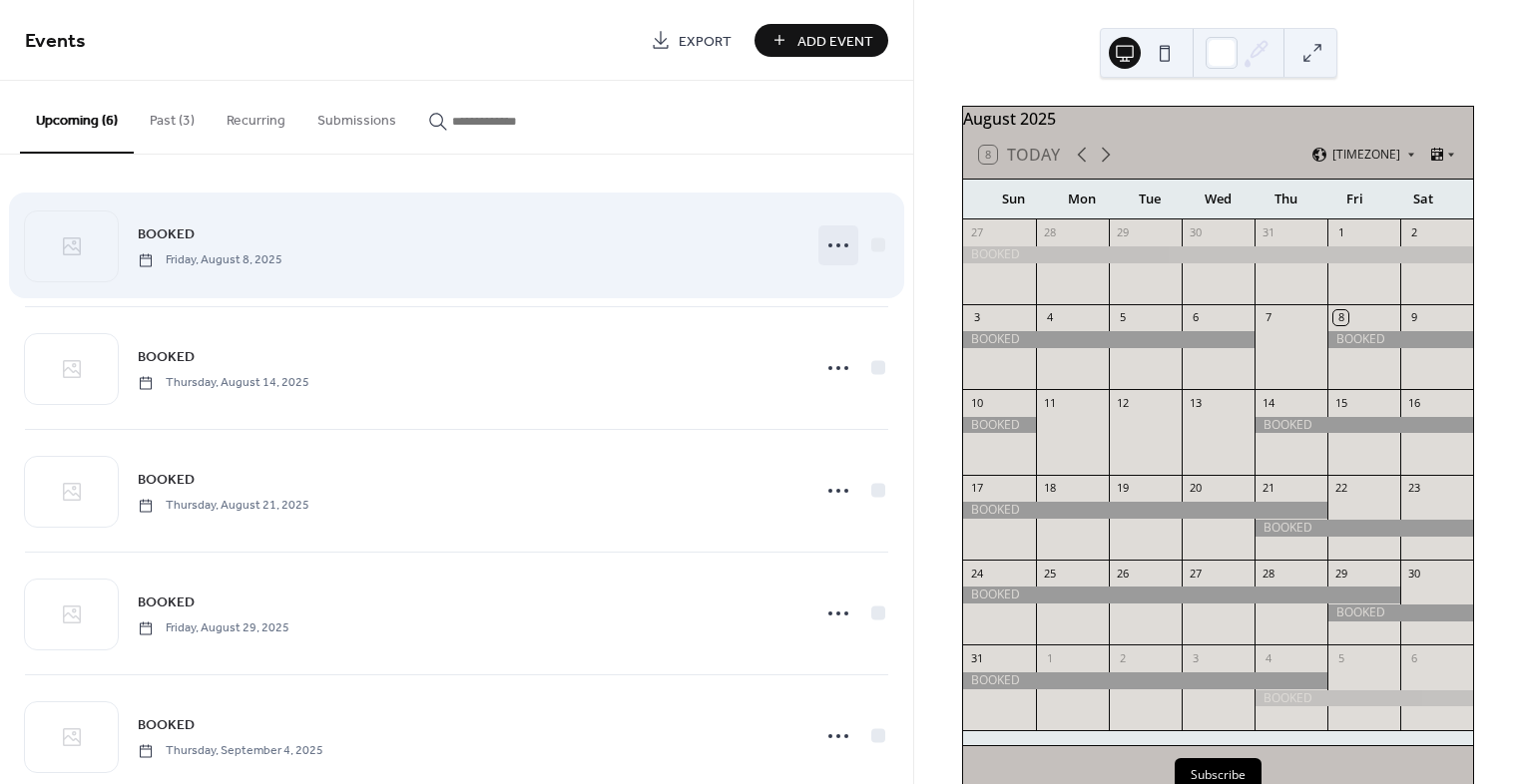 click 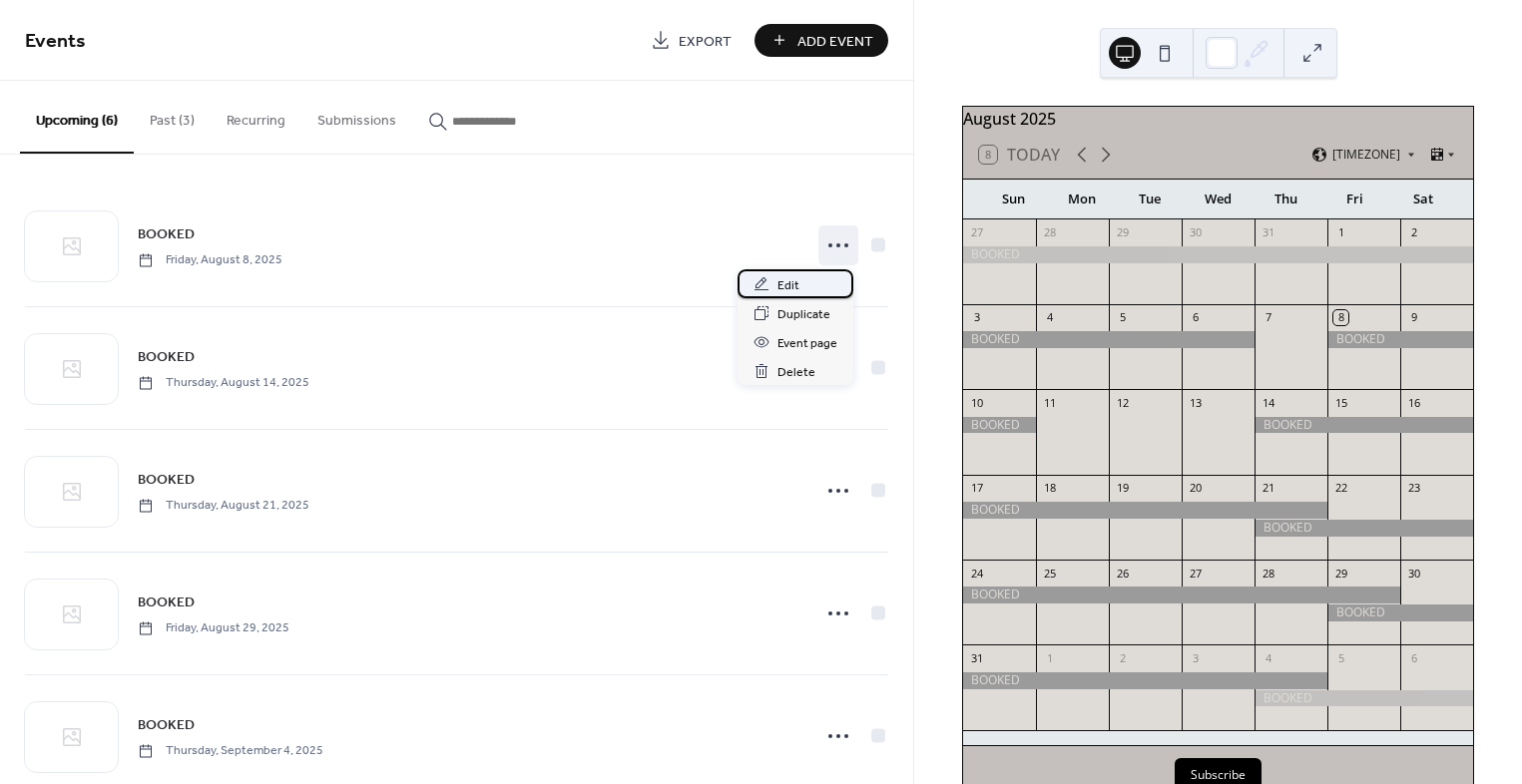 click on "Edit" at bounding box center (788, 285) 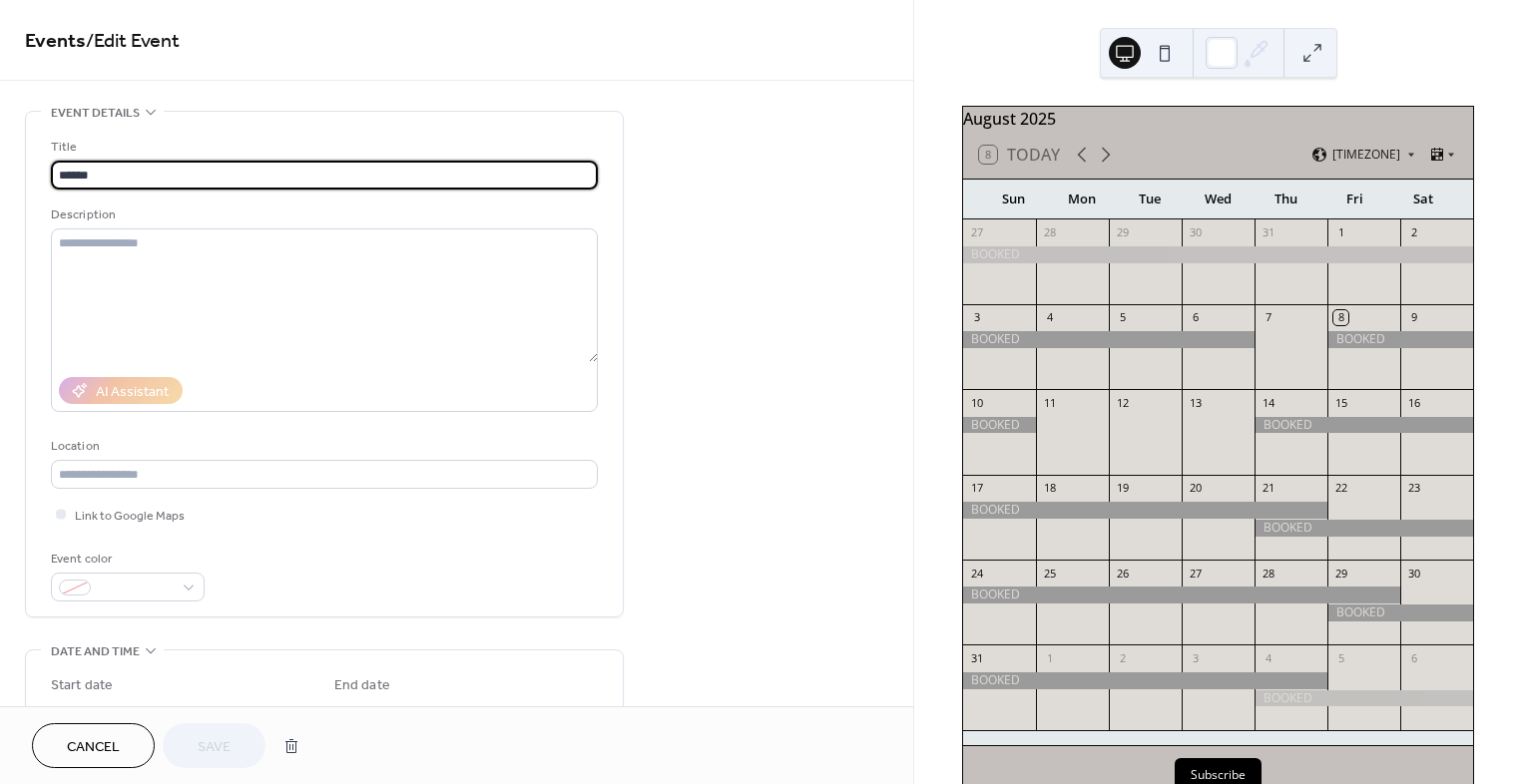 click on "**********" at bounding box center [456, 718] 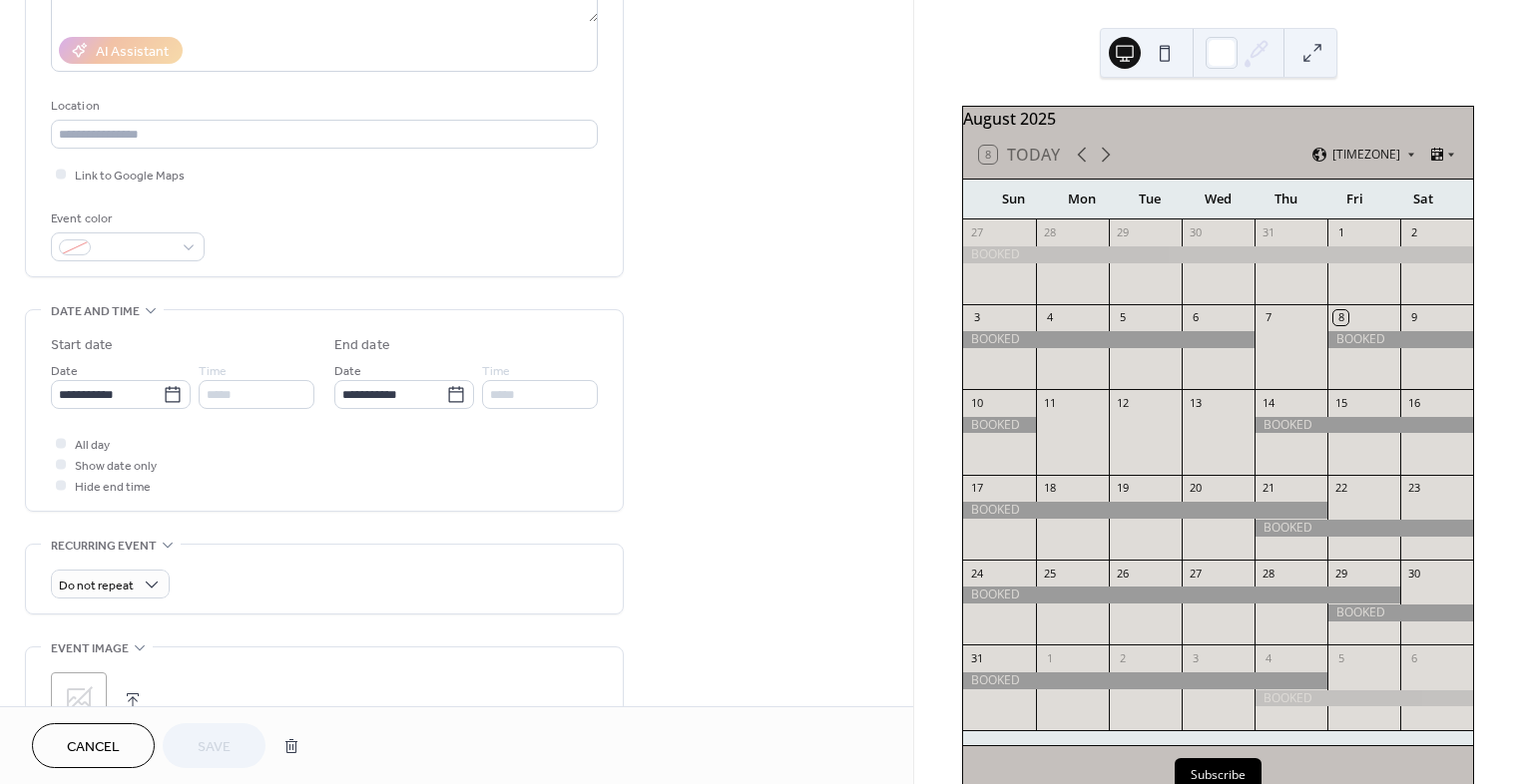 scroll, scrollTop: 342, scrollLeft: 0, axis: vertical 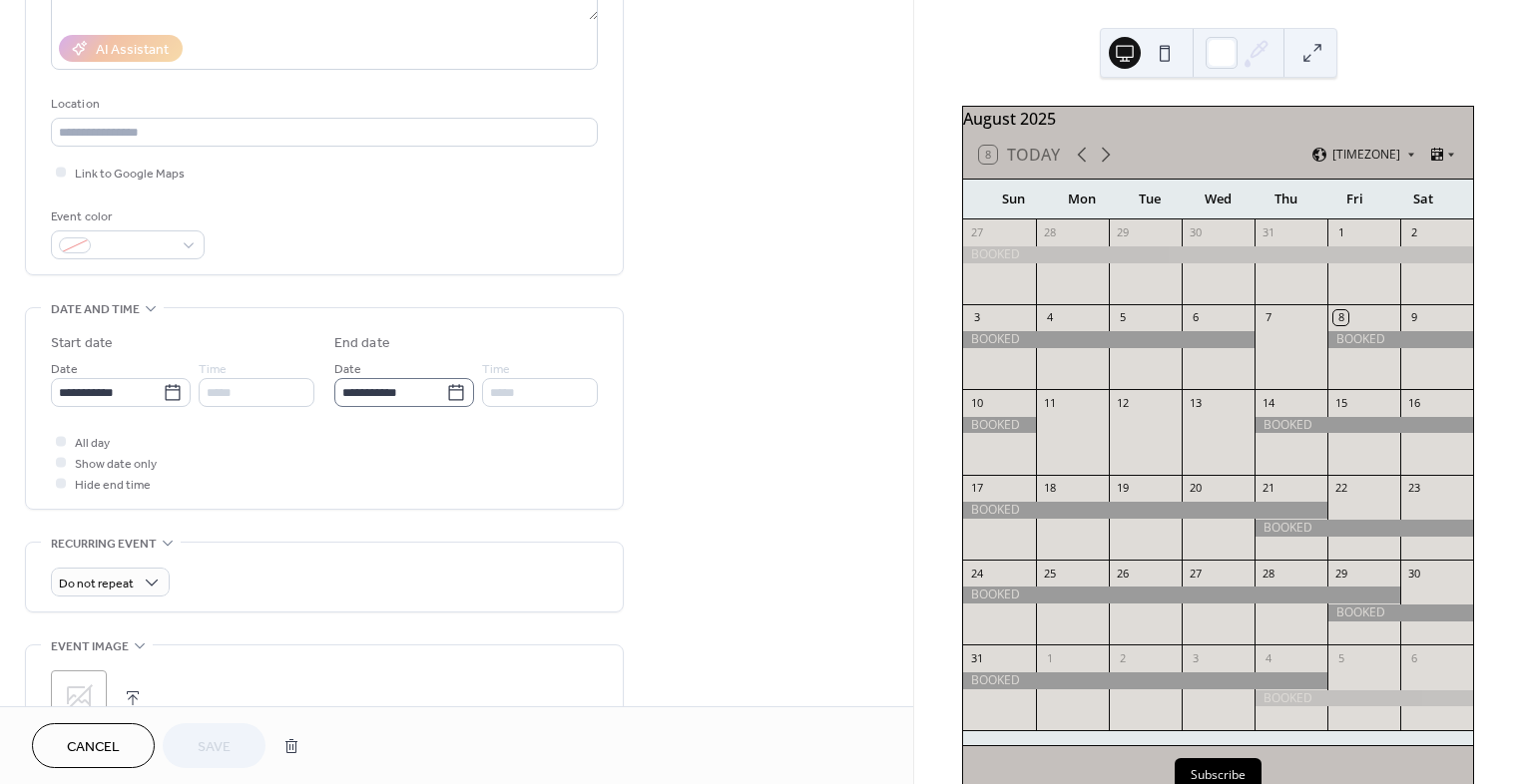 click 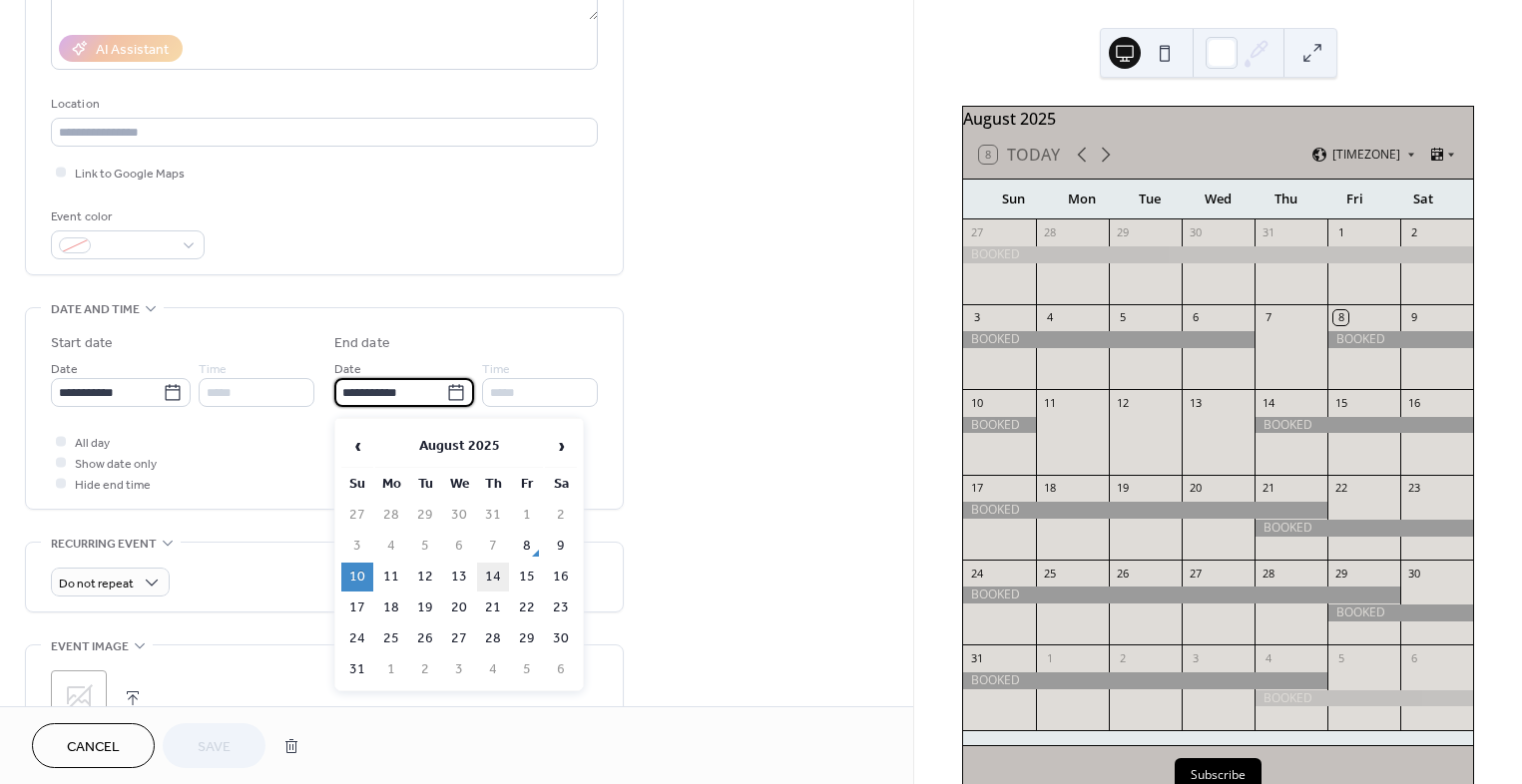 click on "14" at bounding box center (493, 577) 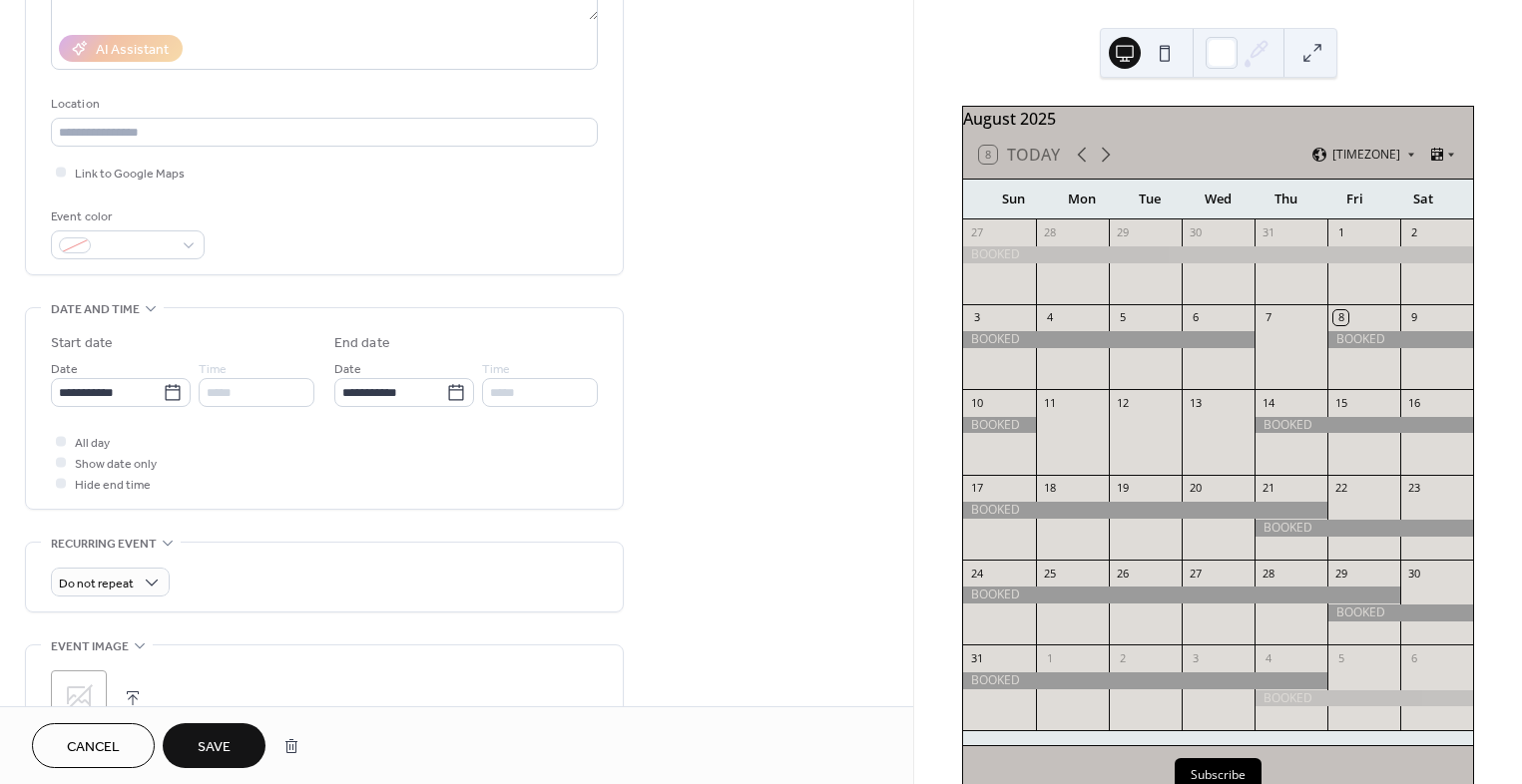 type on "**********" 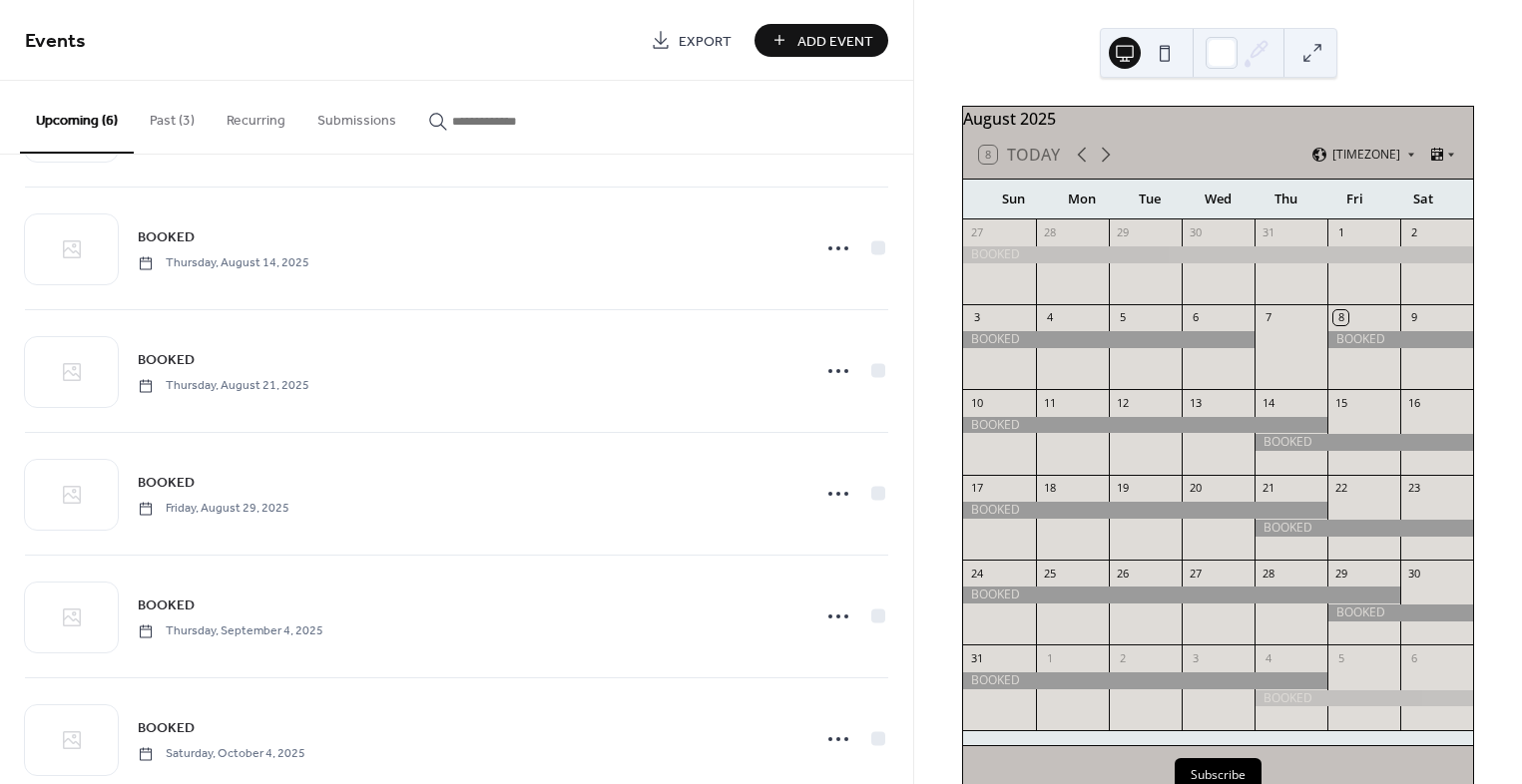 scroll, scrollTop: 123, scrollLeft: 0, axis: vertical 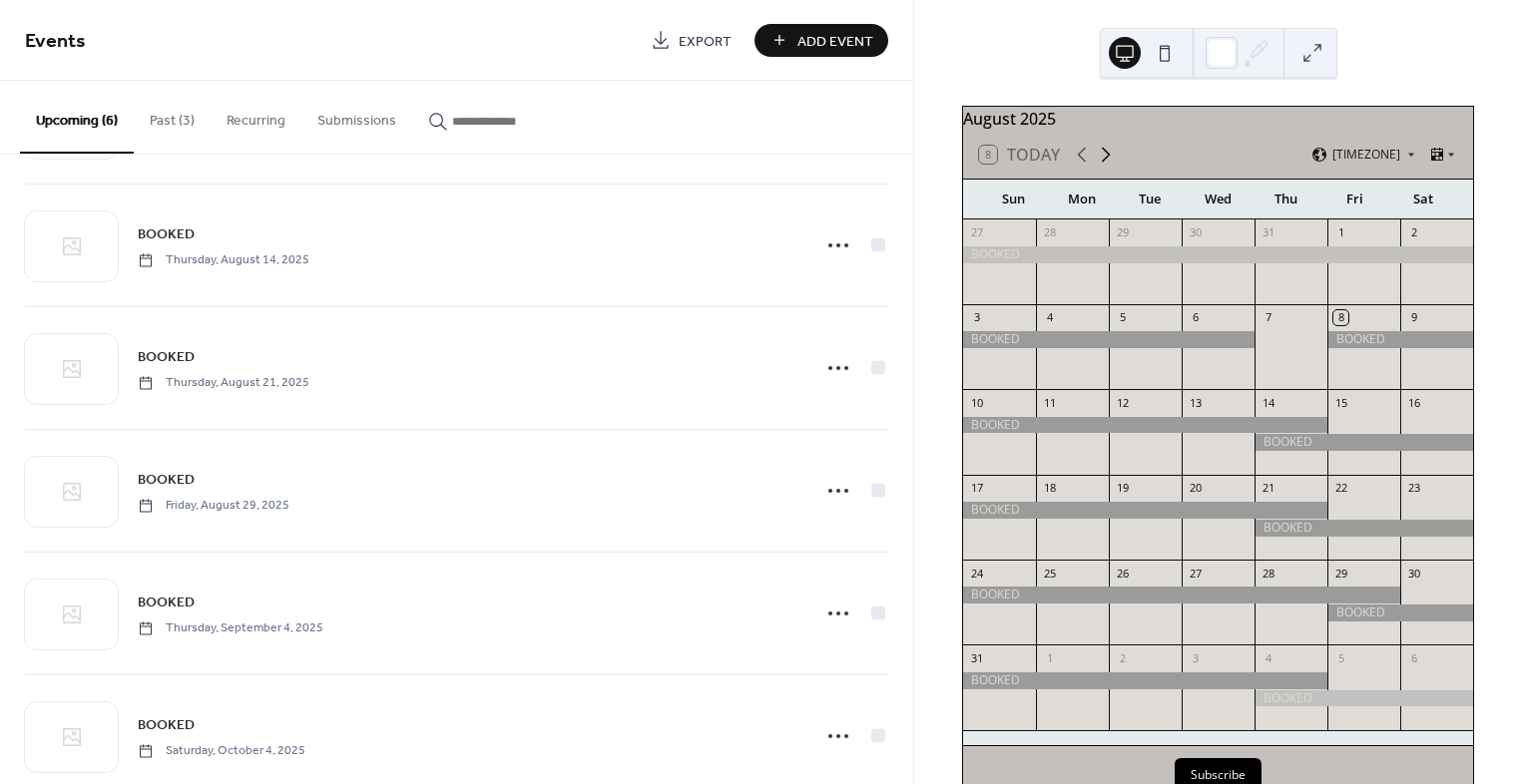 click 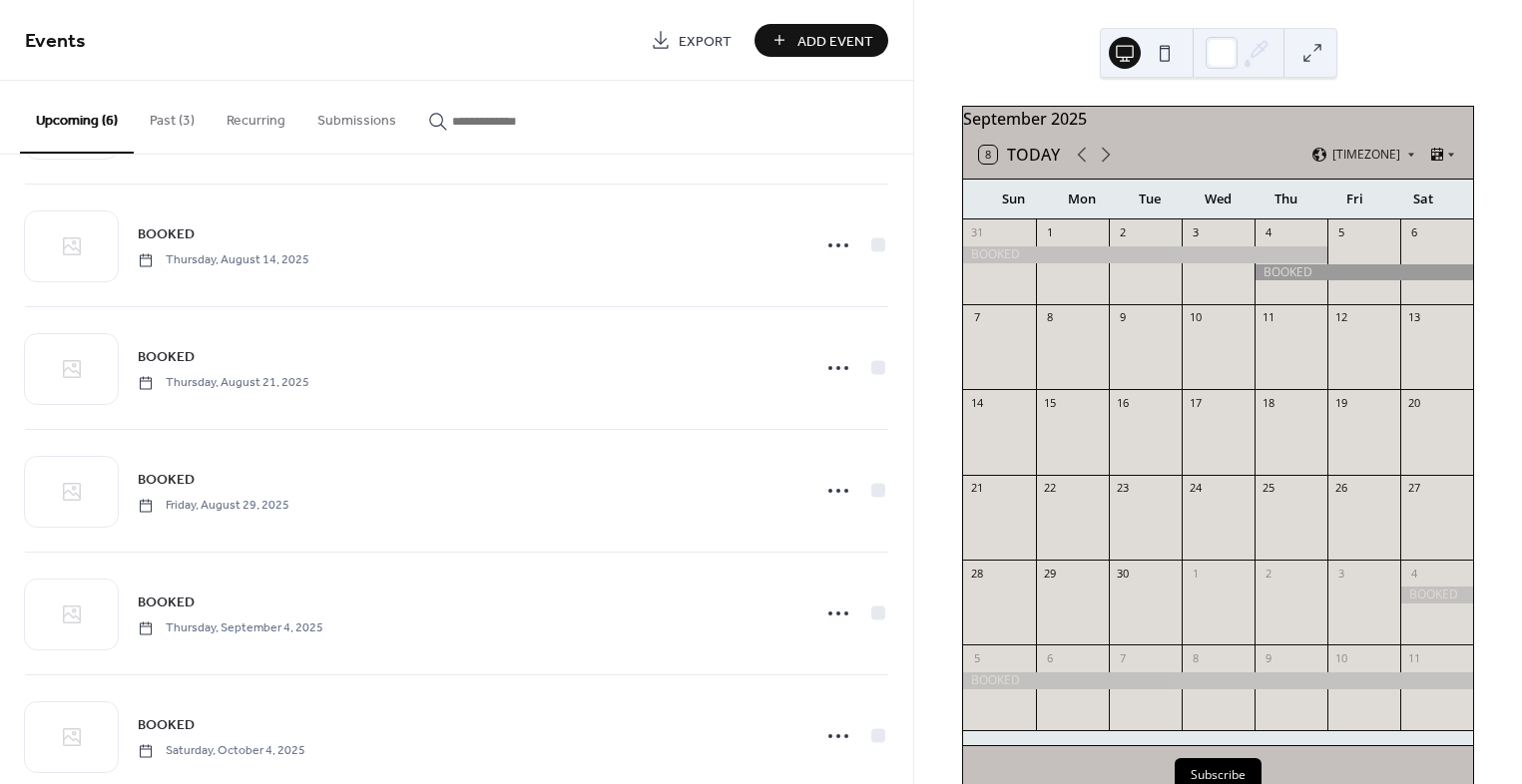 scroll, scrollTop: 166, scrollLeft: 0, axis: vertical 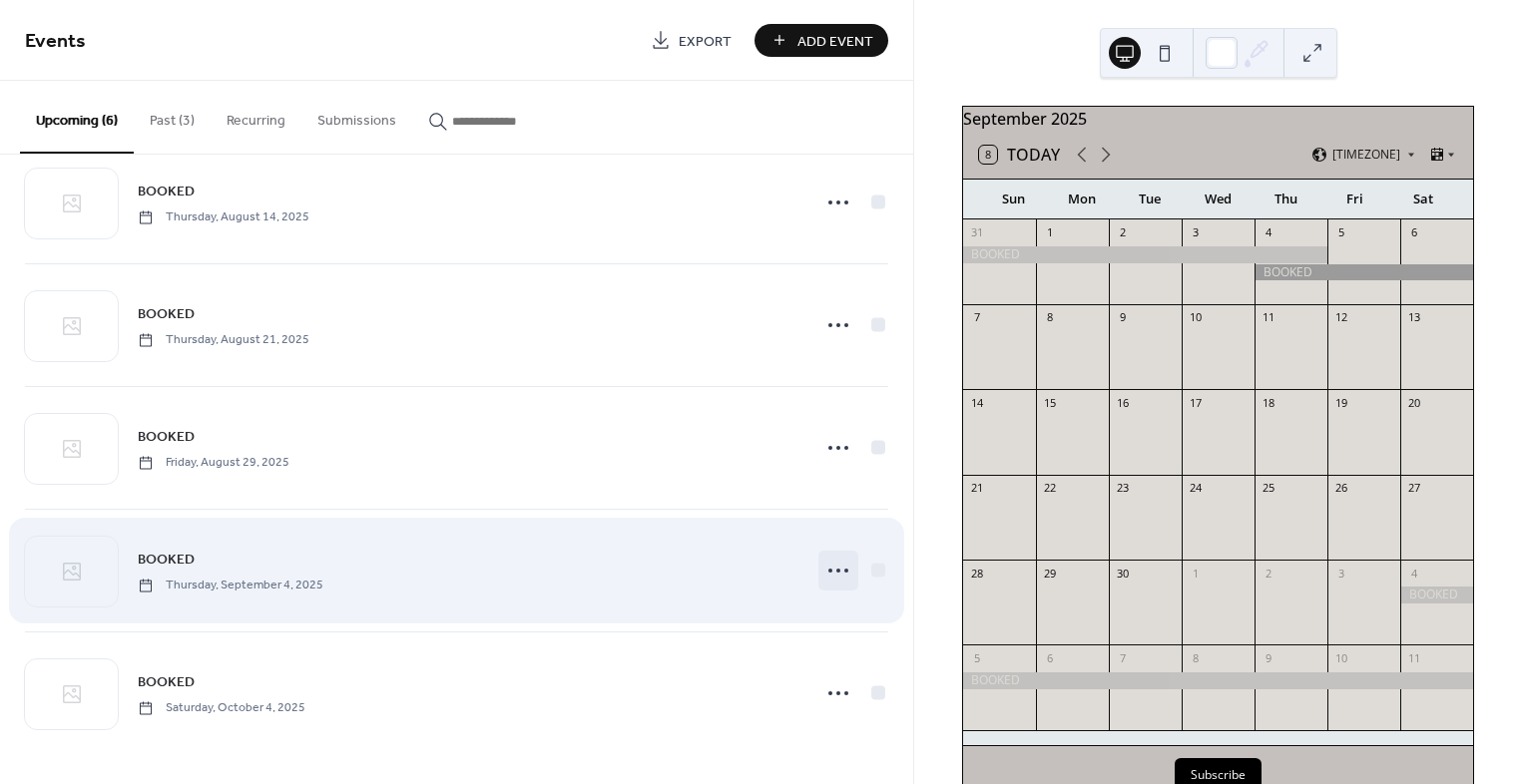 click 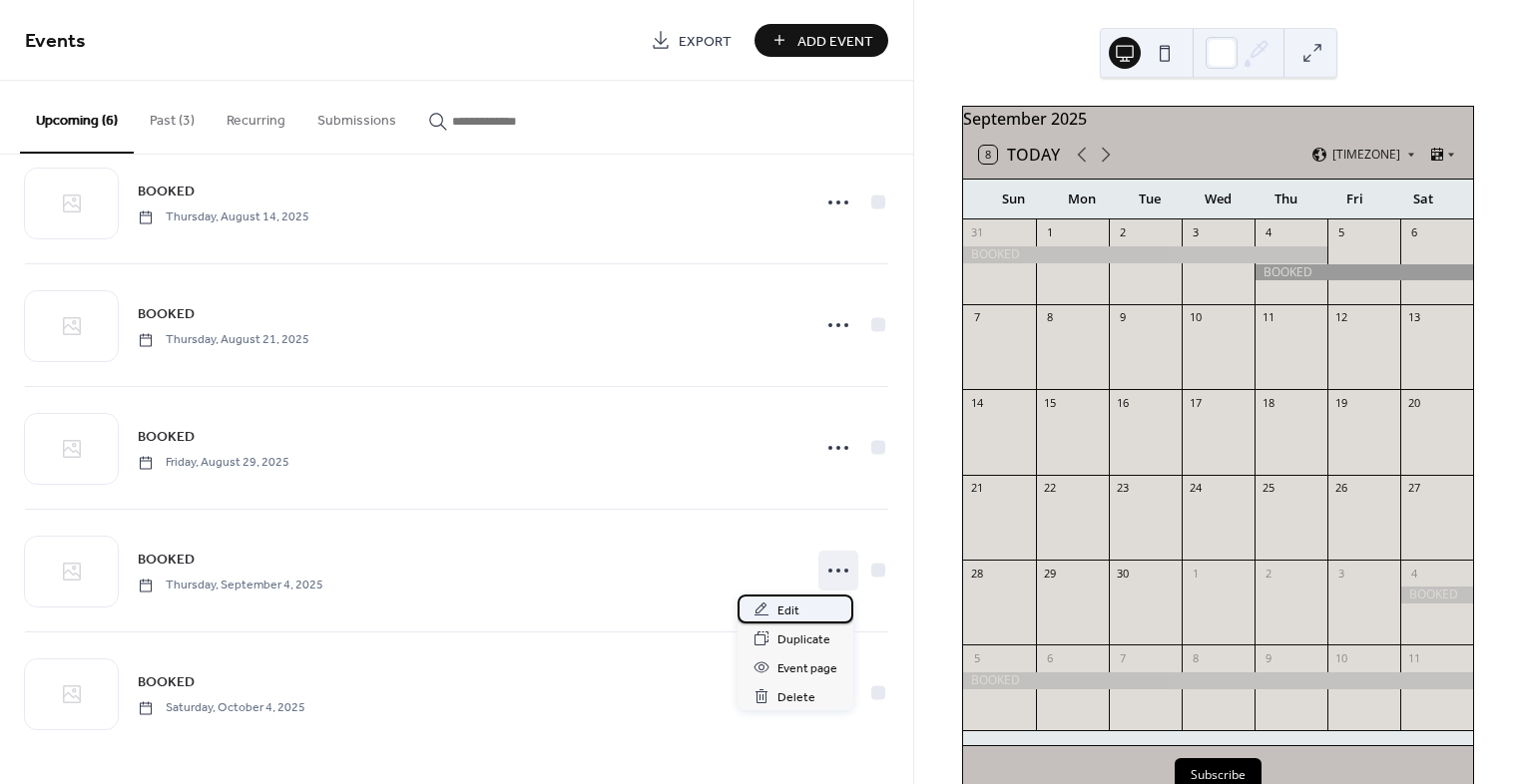 click on "Edit" at bounding box center (788, 610) 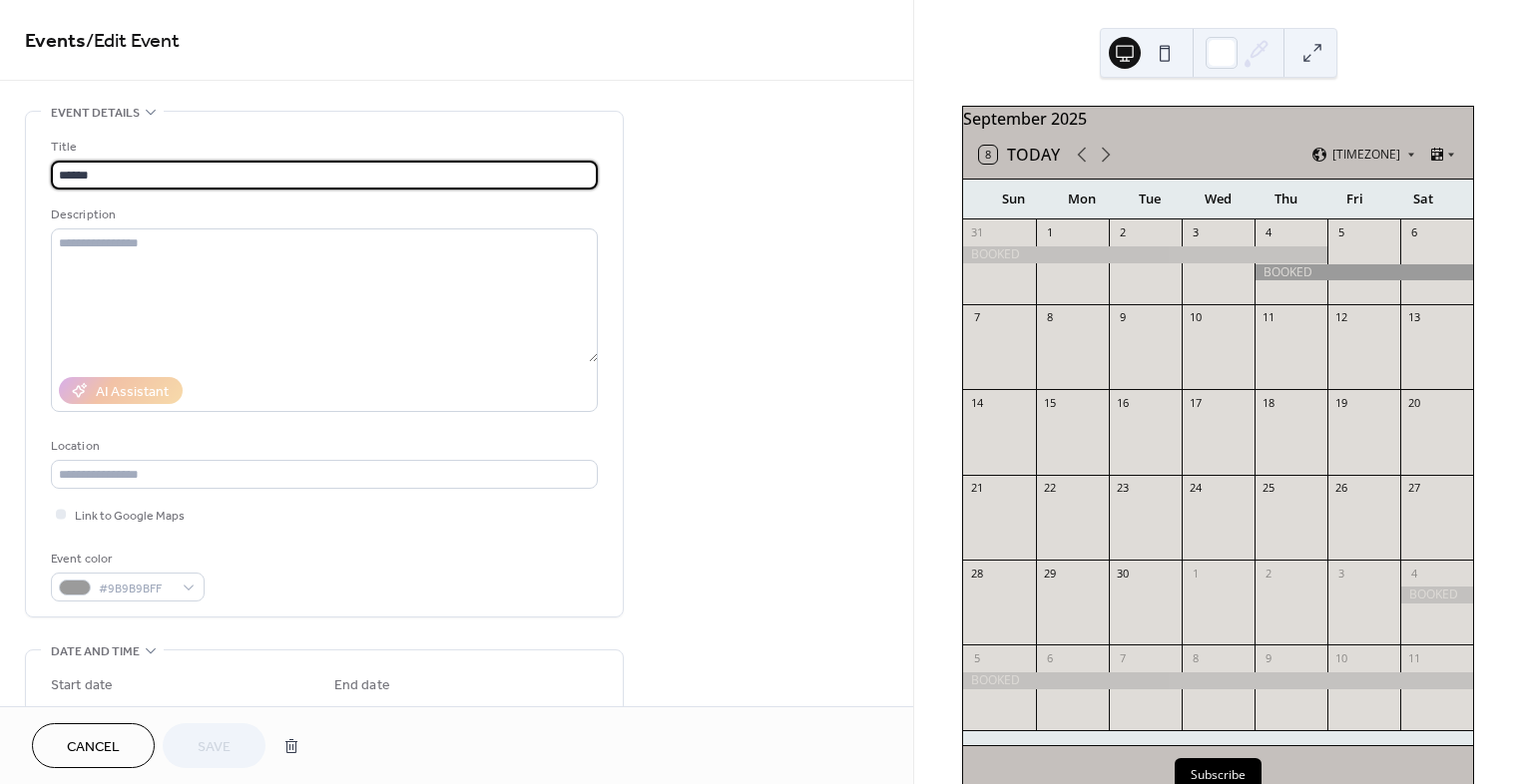 click on "**********" at bounding box center (456, 718) 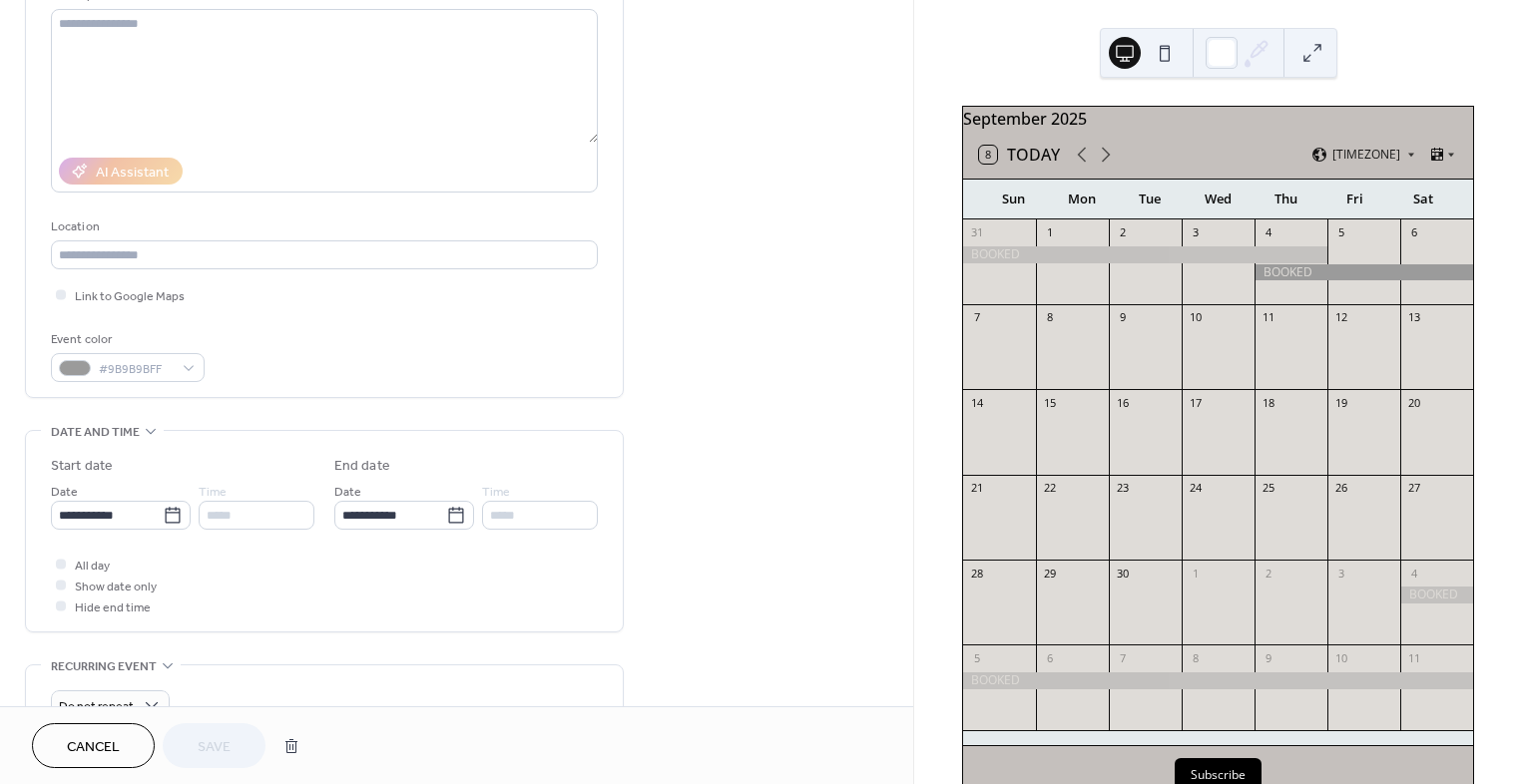 scroll, scrollTop: 347, scrollLeft: 0, axis: vertical 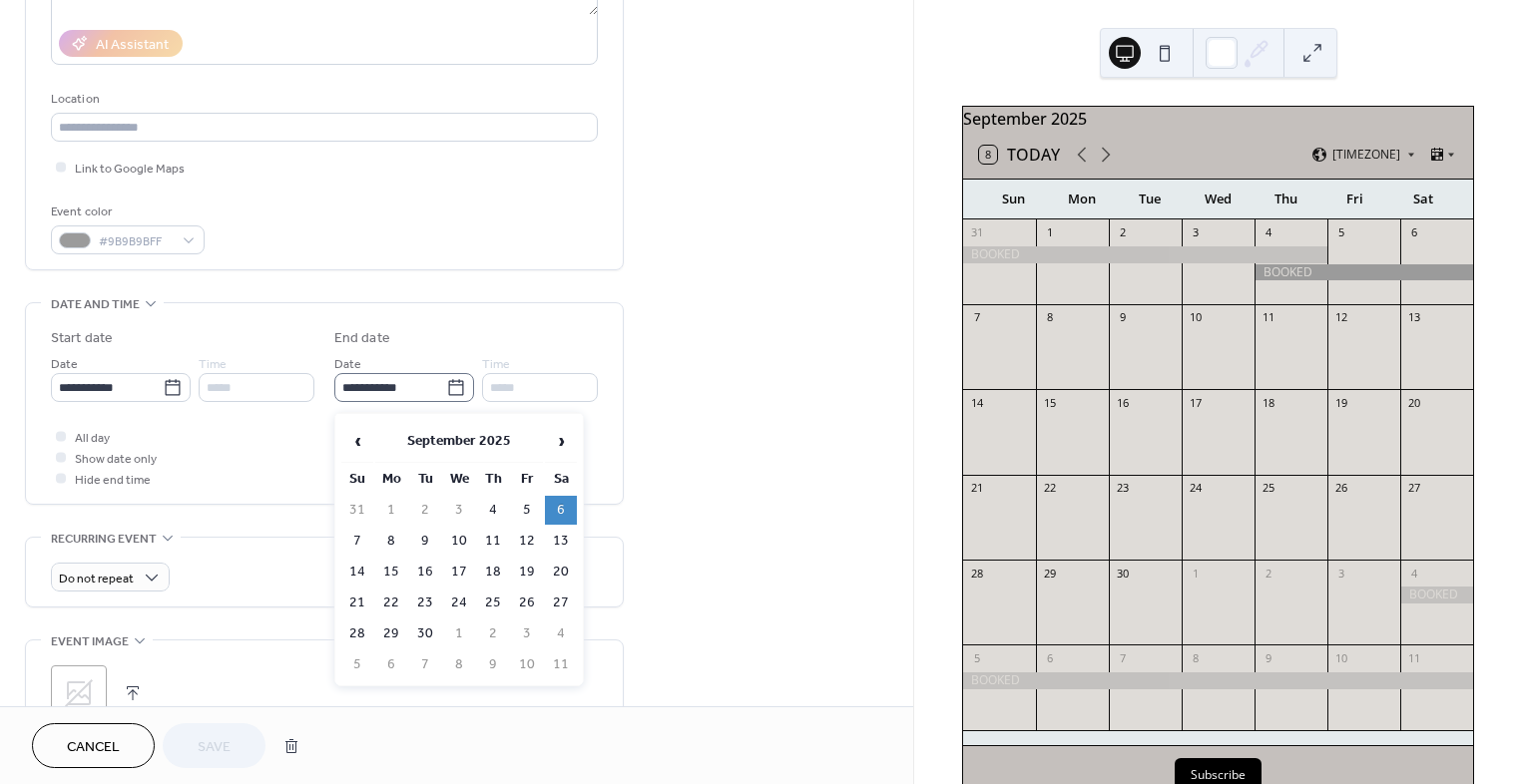 click 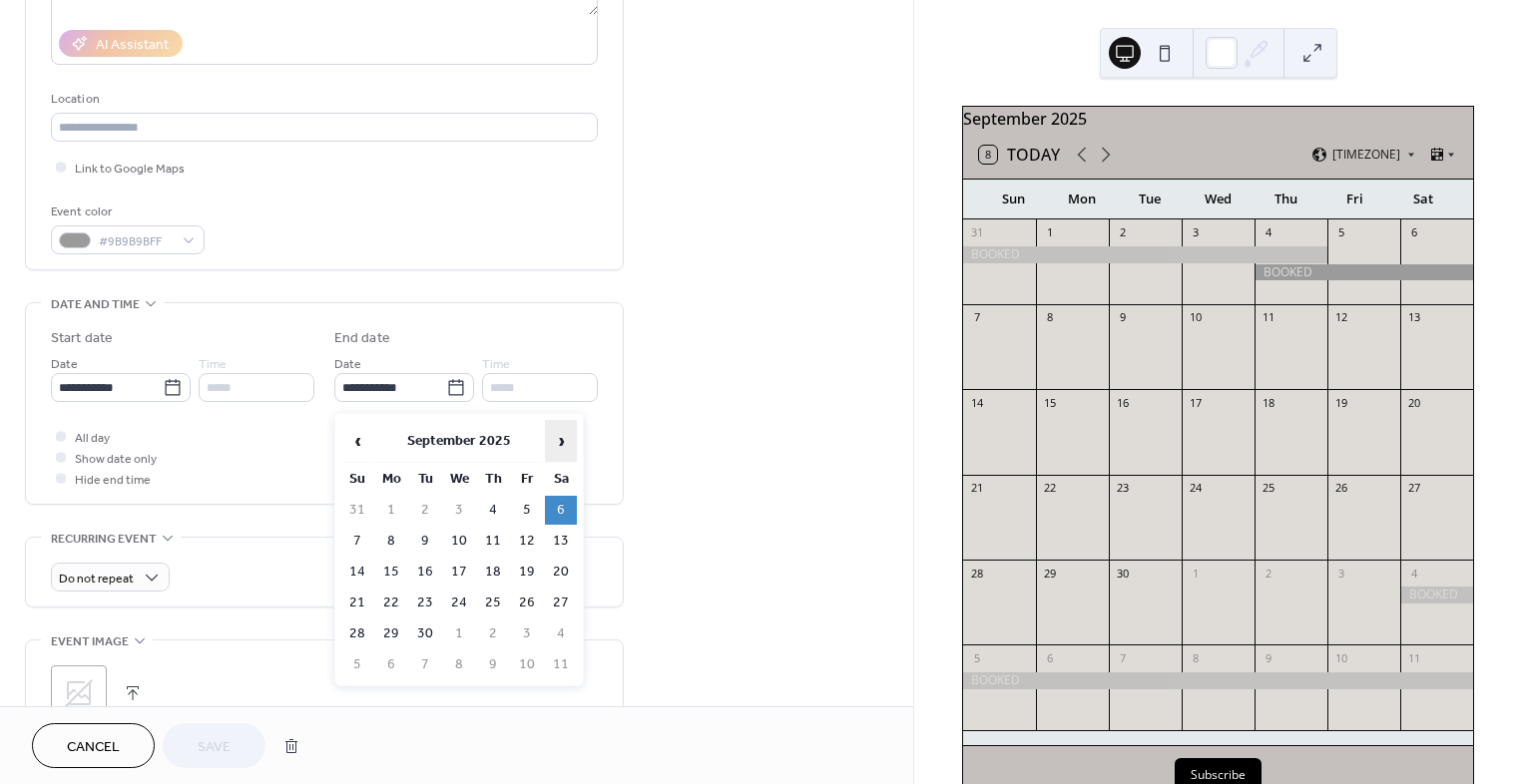 click on "›" at bounding box center (561, 441) 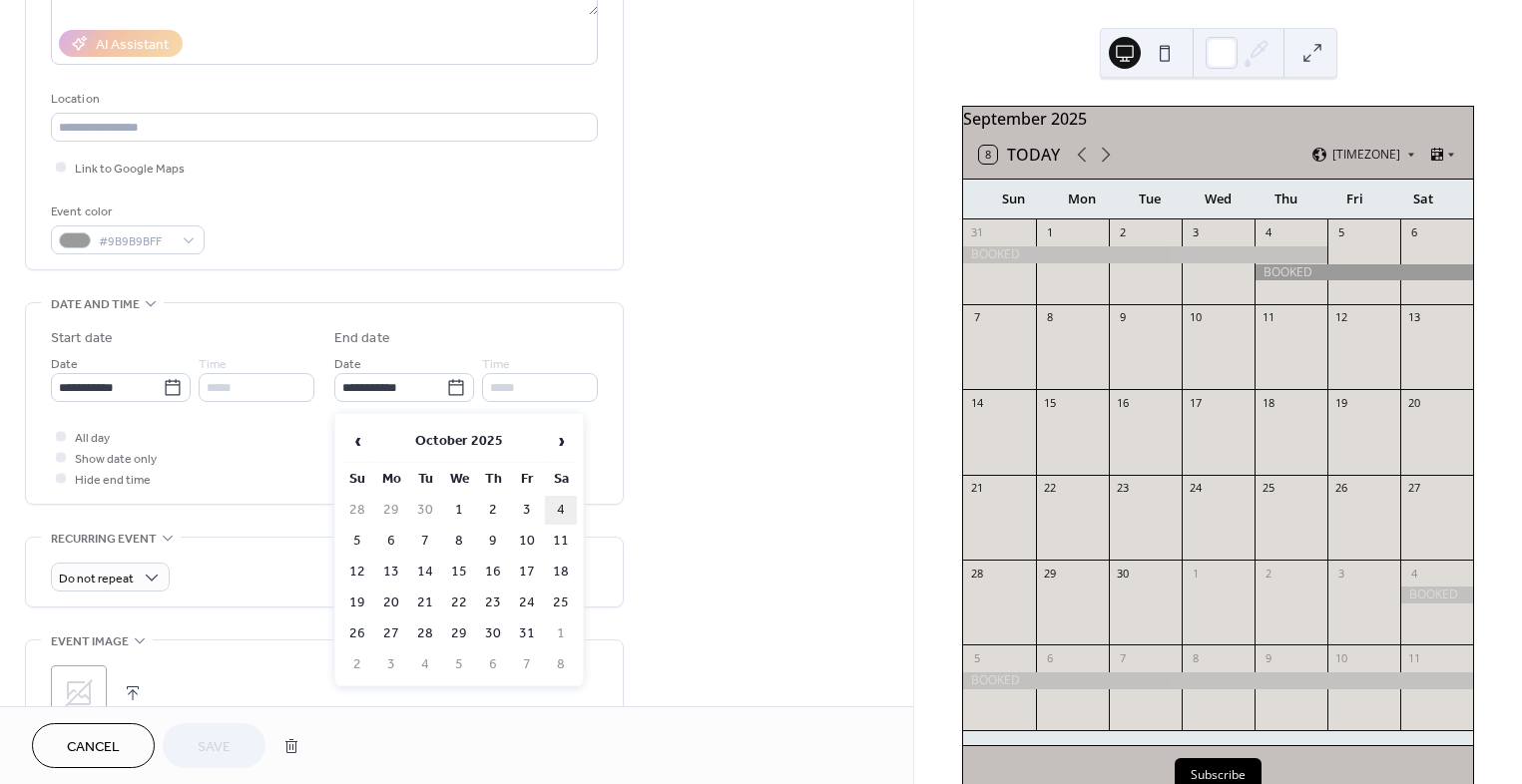 click on "4" at bounding box center [561, 510] 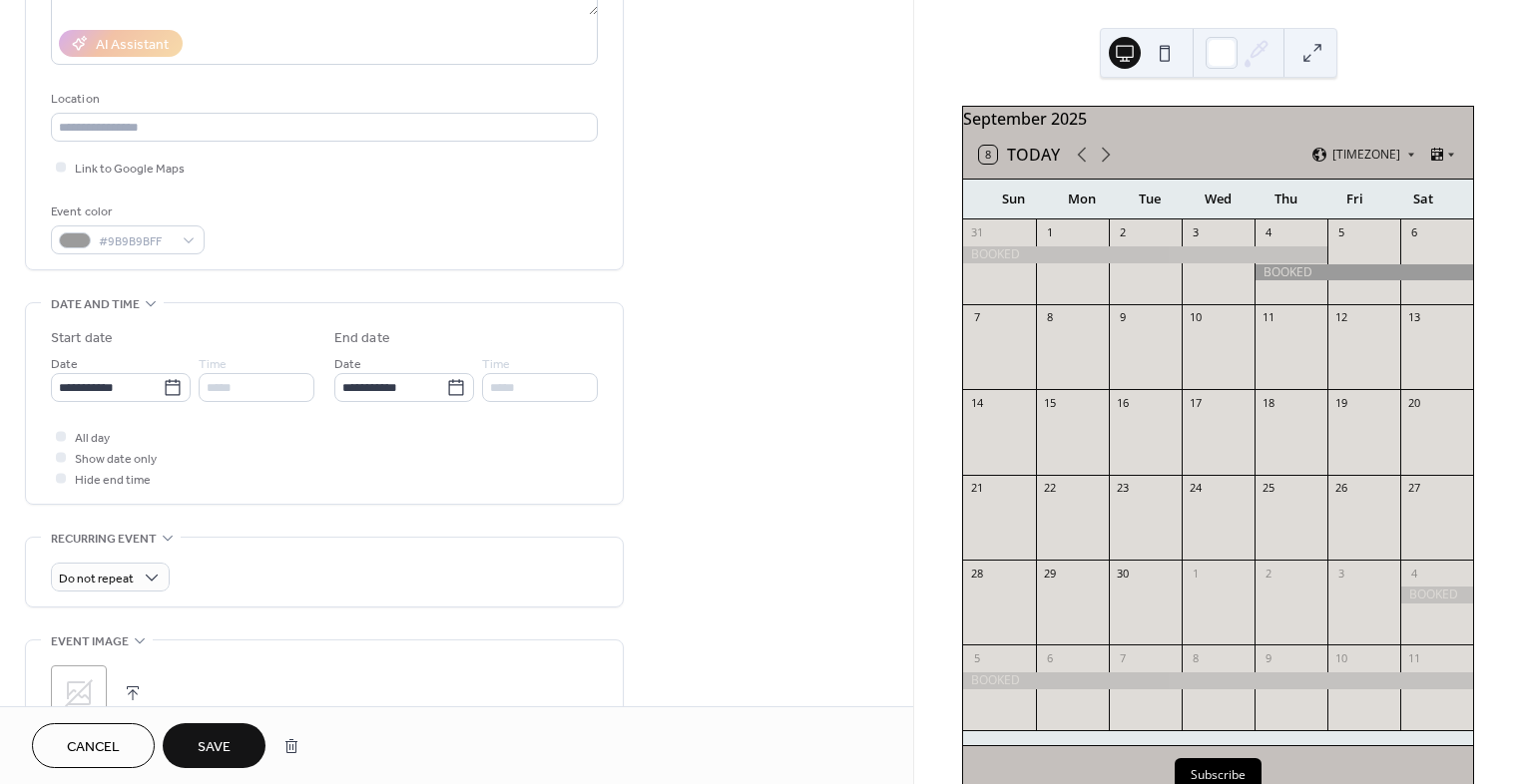 click on "Save" at bounding box center [214, 747] 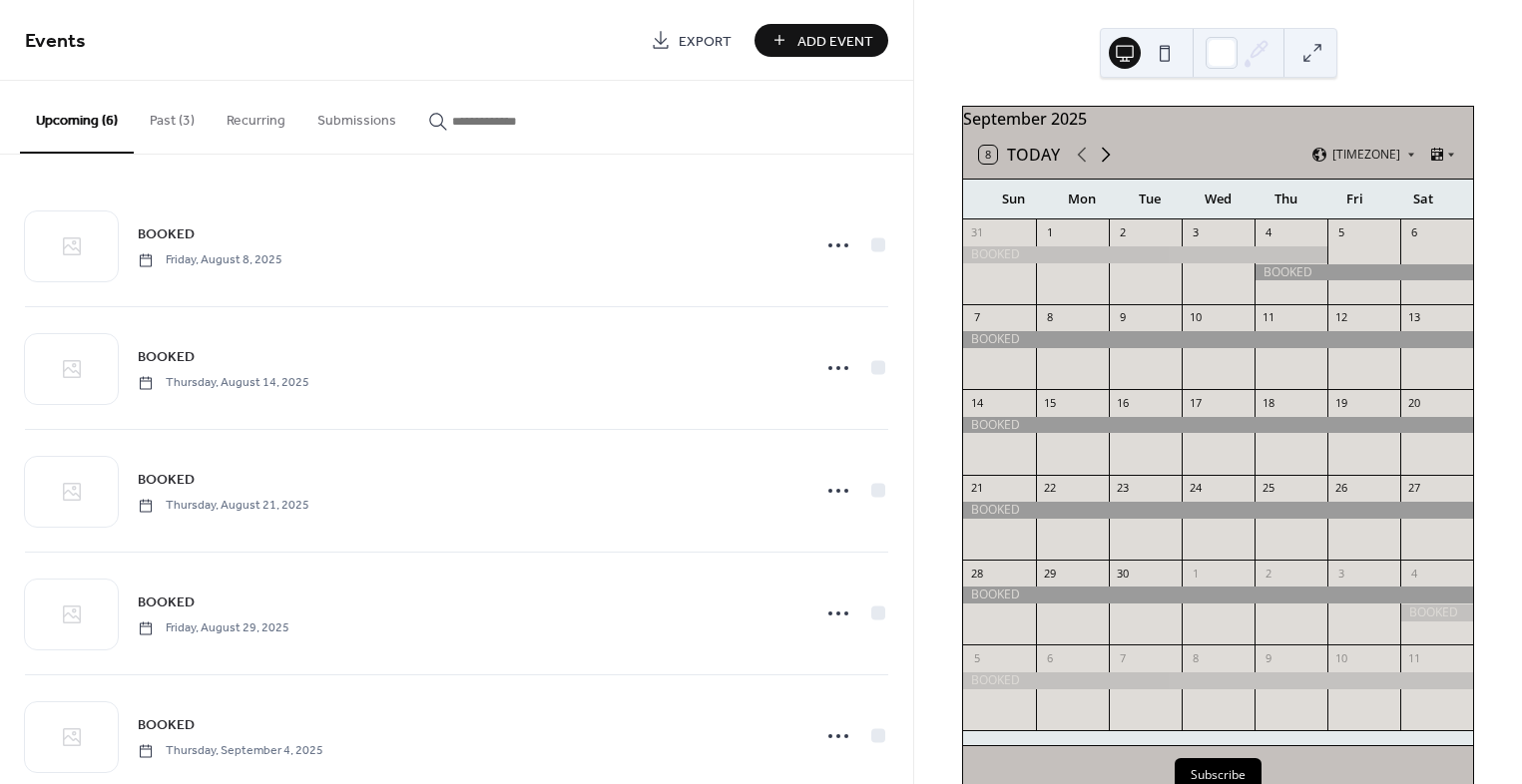 click 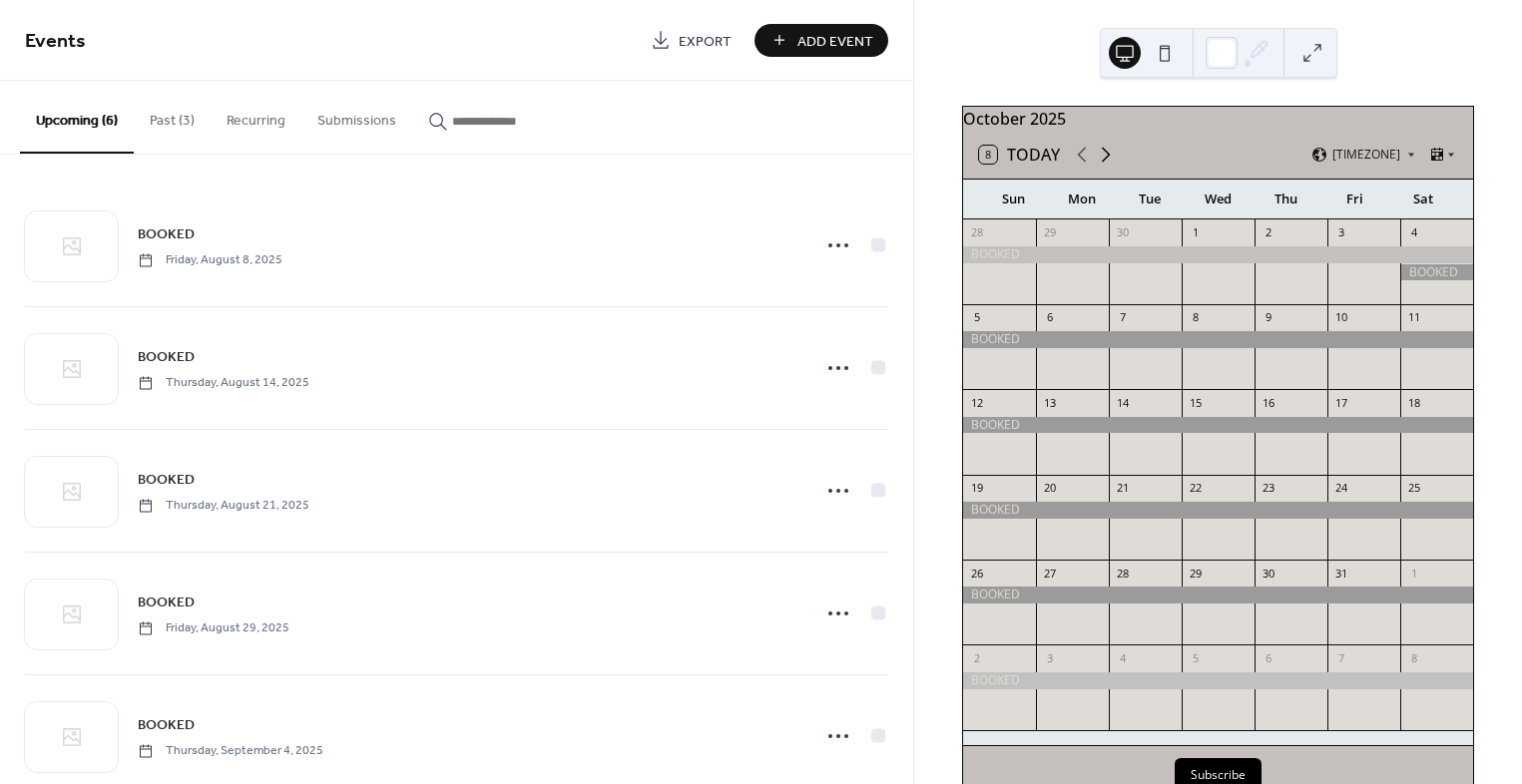 click 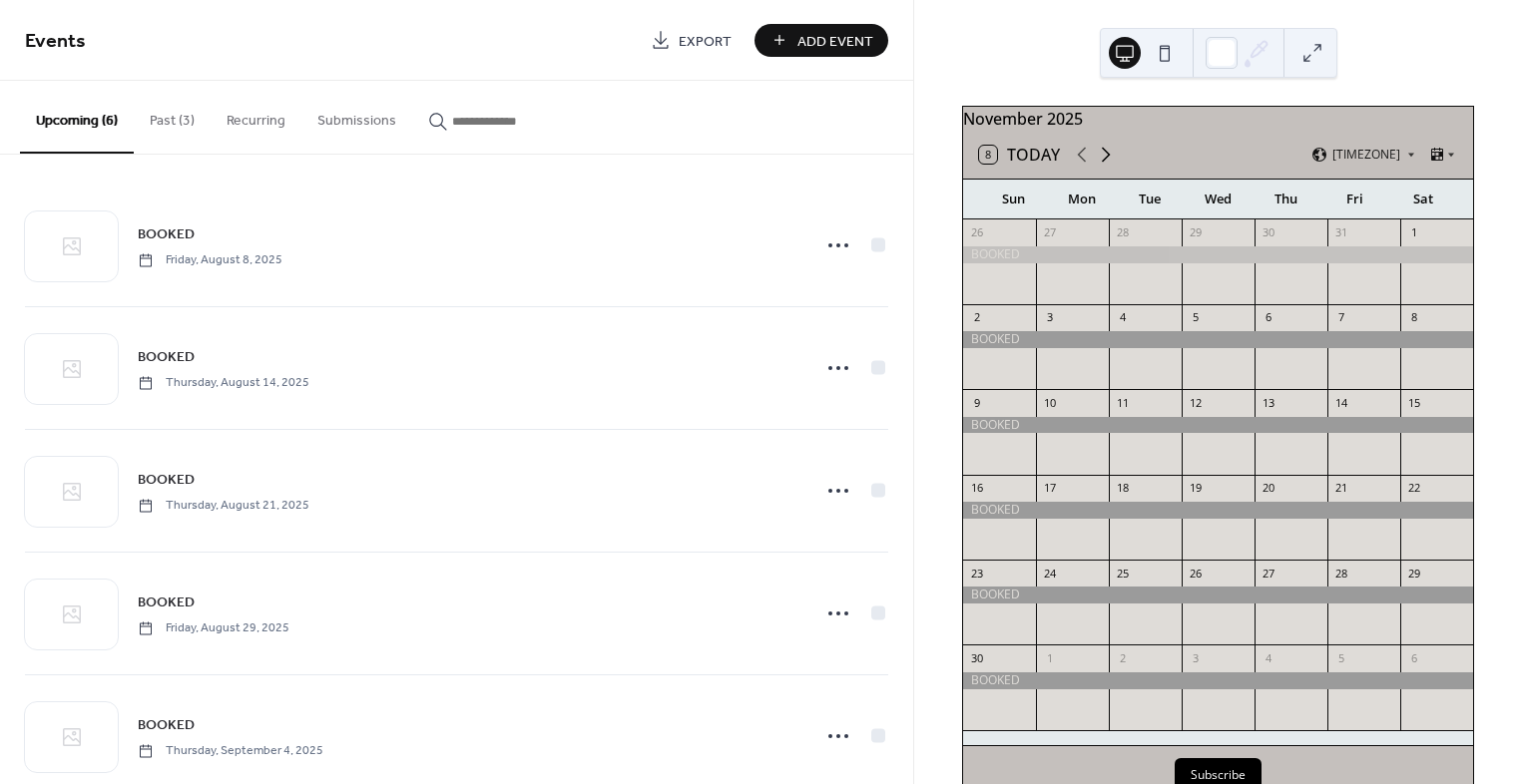 click 